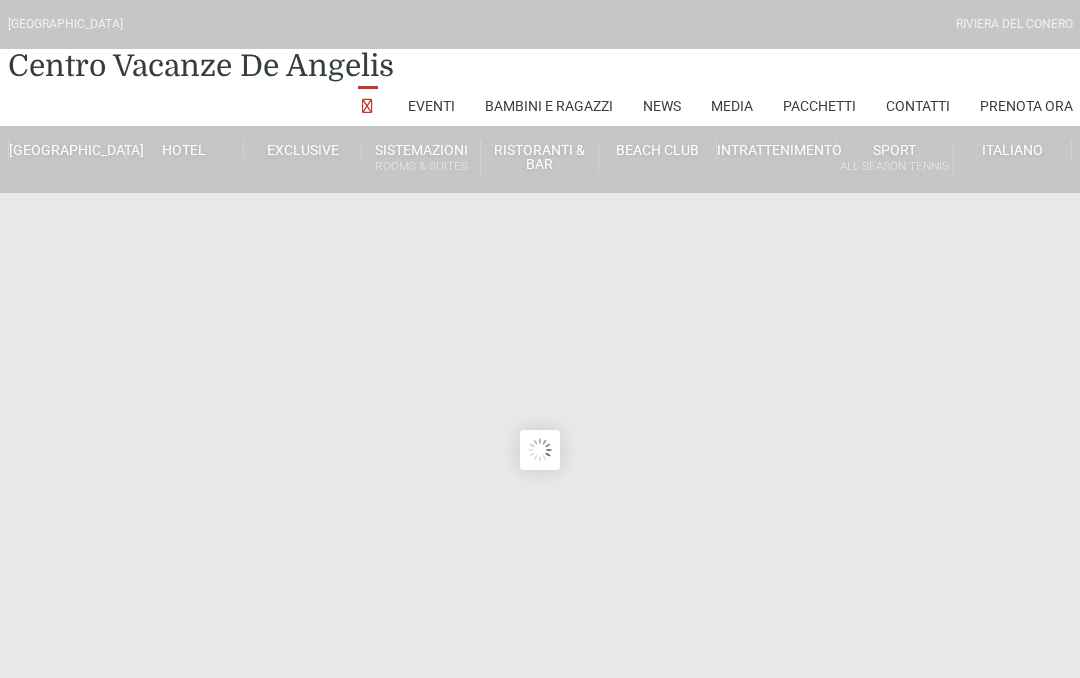 scroll, scrollTop: 0, scrollLeft: 0, axis: both 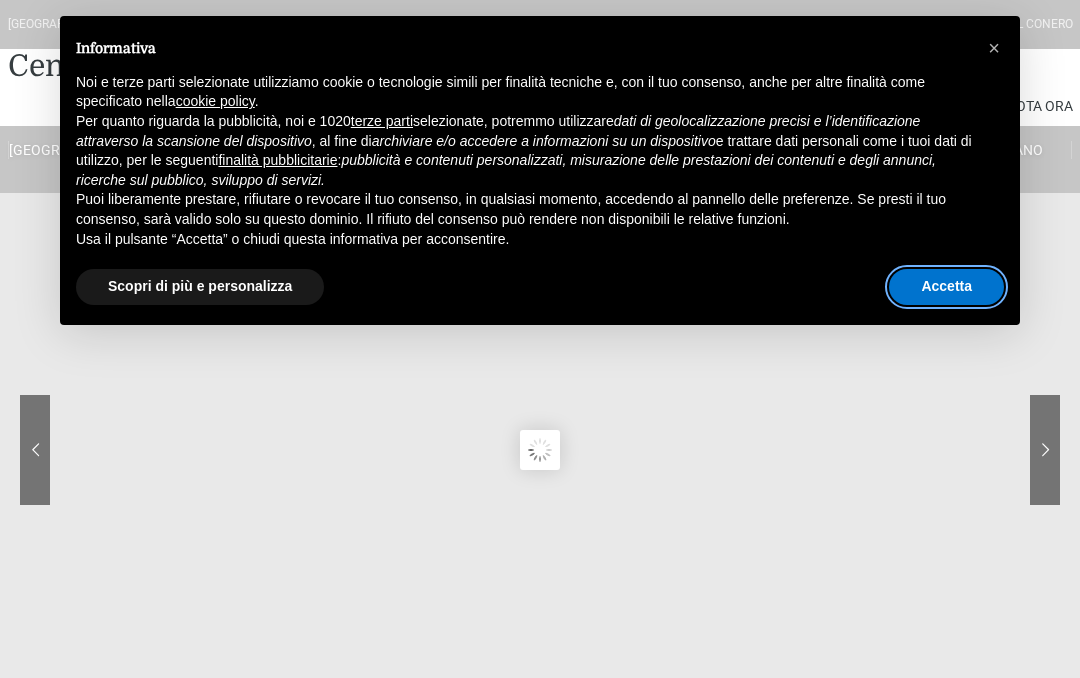 click on "Accetta" at bounding box center [946, 287] 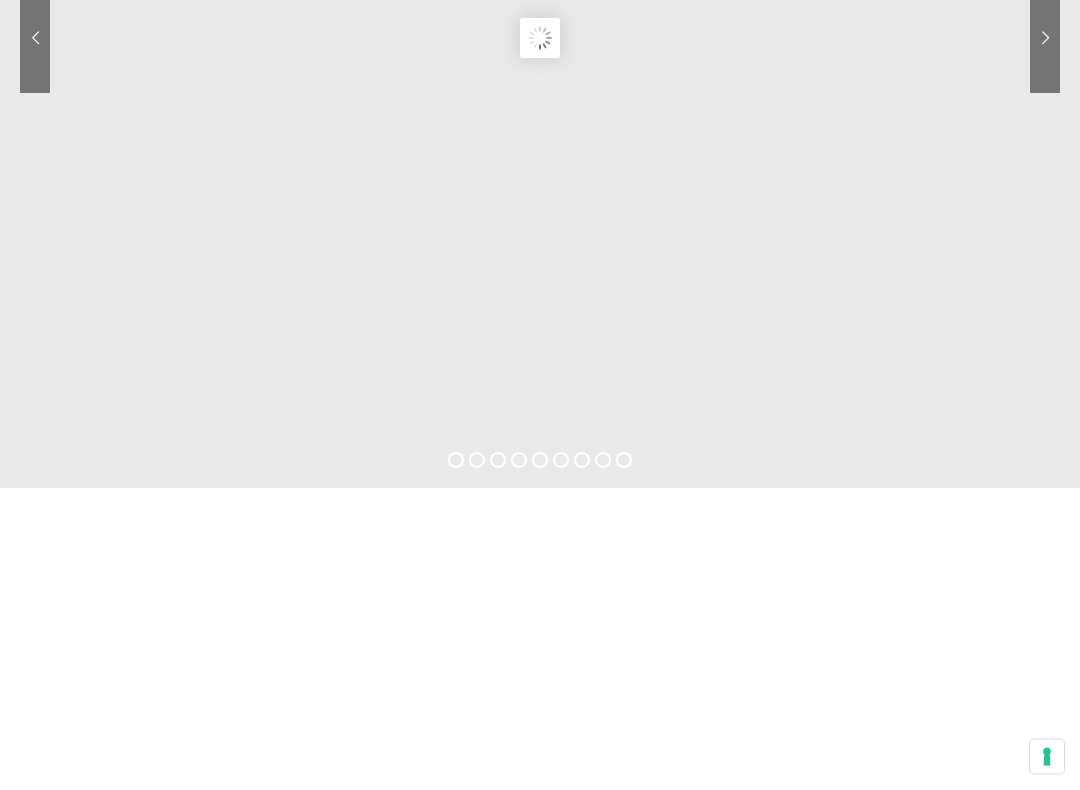 scroll, scrollTop: 1028, scrollLeft: 0, axis: vertical 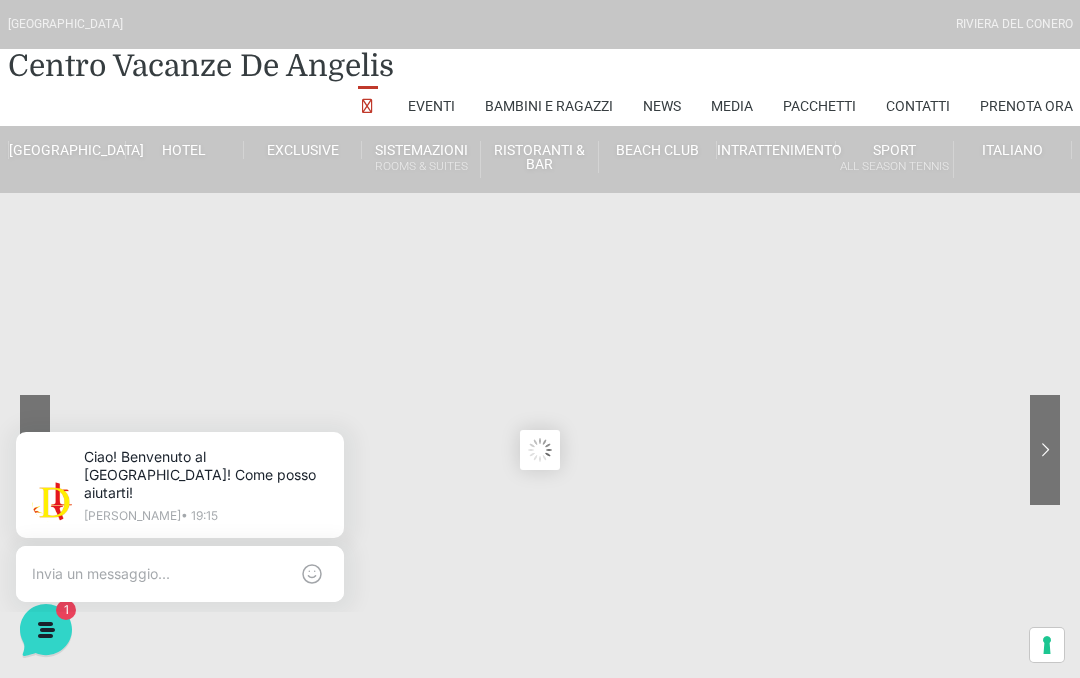 click on "Camera Suite H" at bounding box center (261, 276) 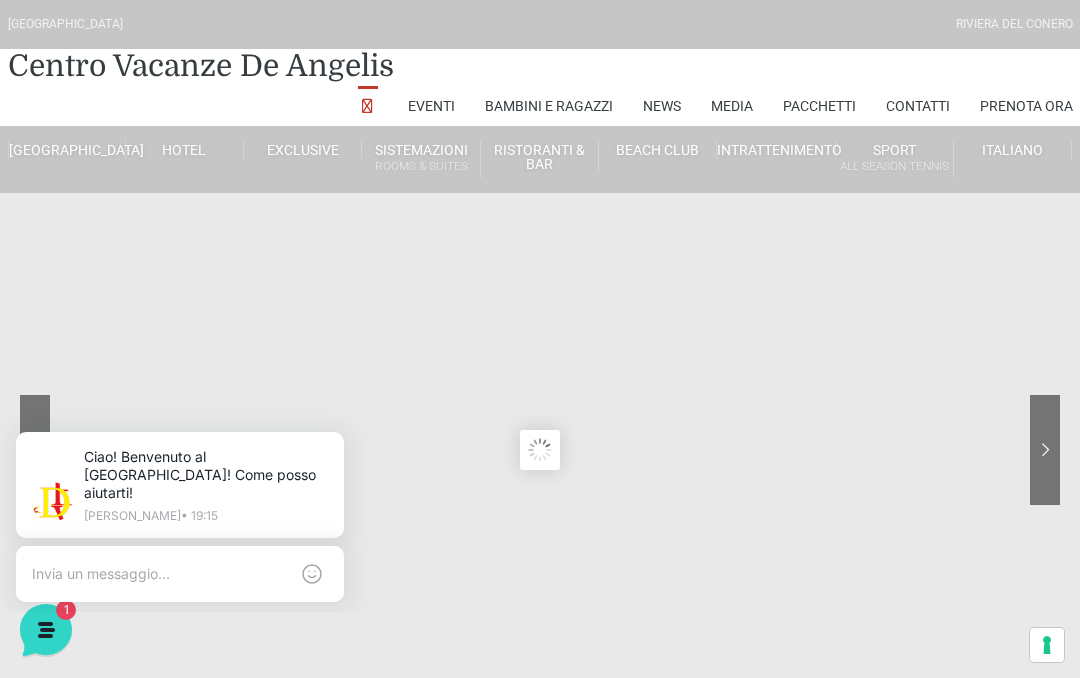 click on "Prenota Ora" at bounding box center (1026, 106) 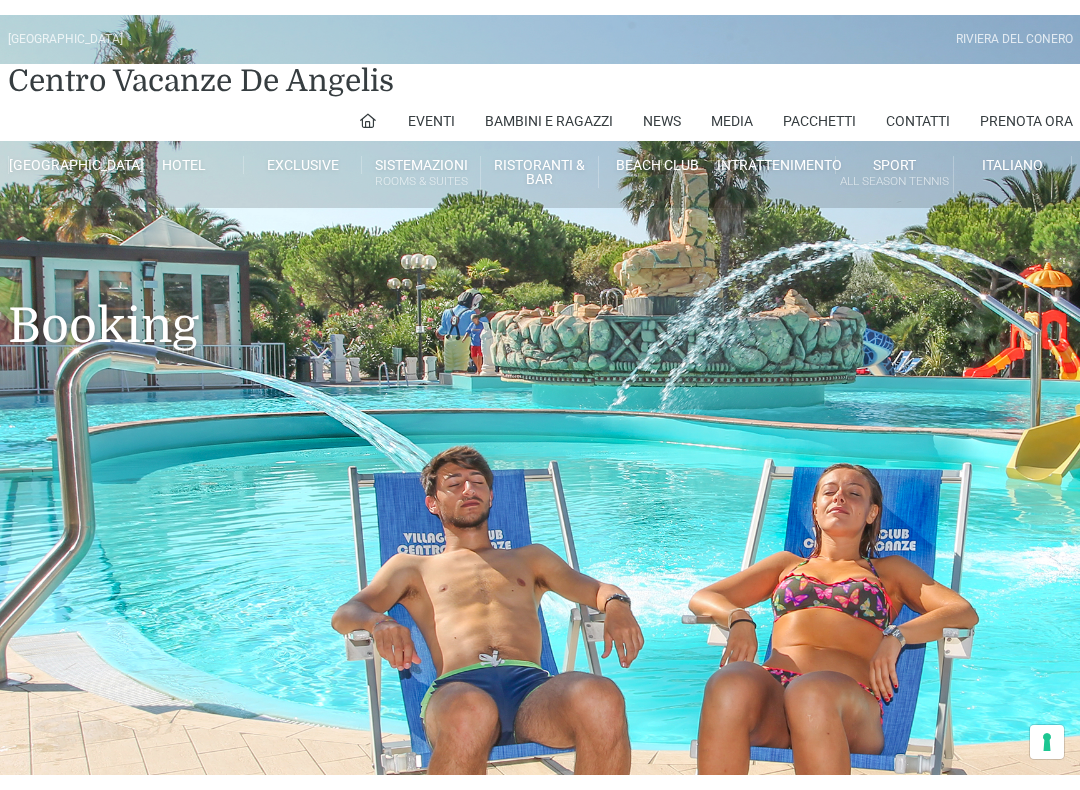 scroll, scrollTop: 737, scrollLeft: 0, axis: vertical 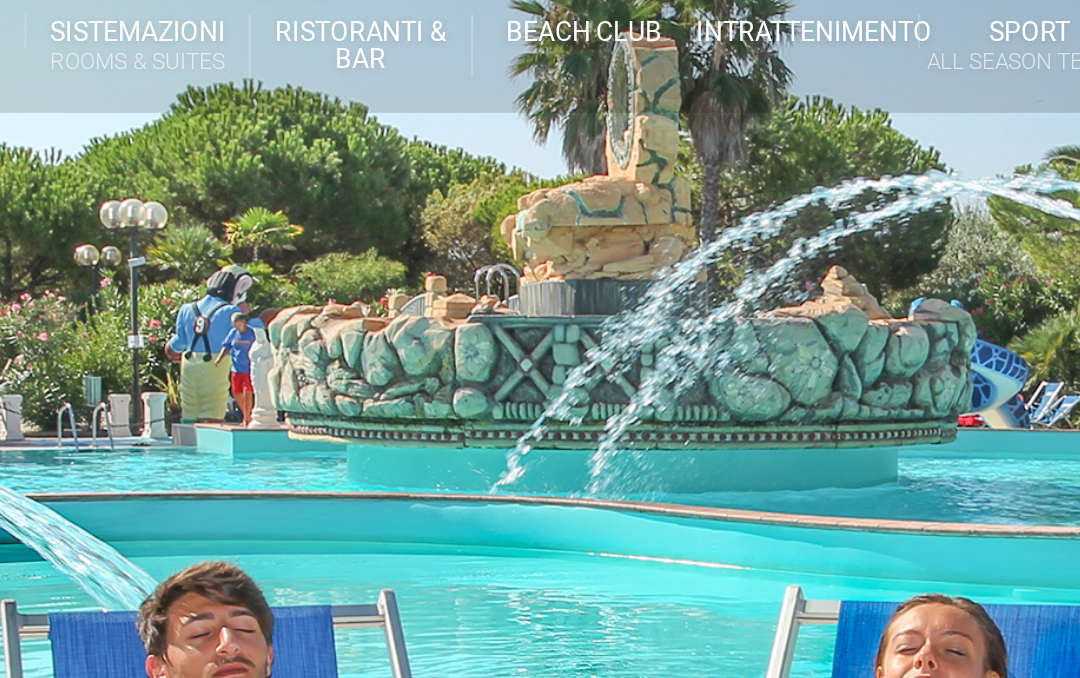 click on "Piscina Spiaggia" at bounding box center (663, 206) 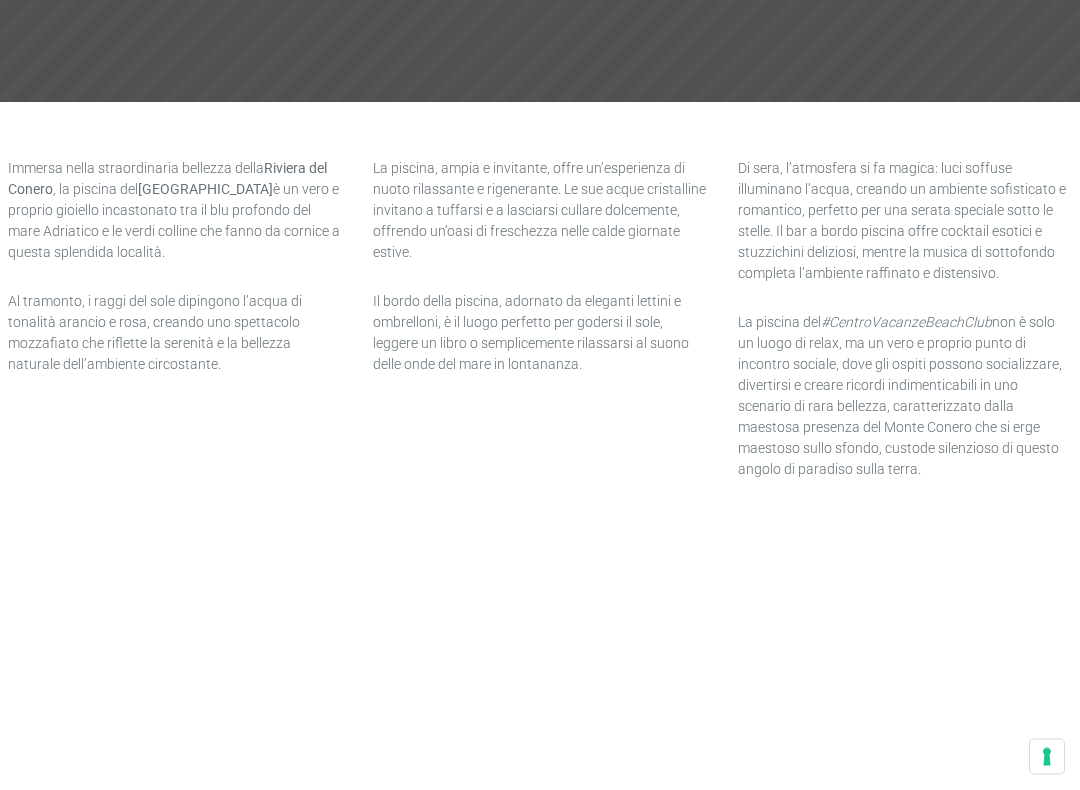 scroll, scrollTop: 1171, scrollLeft: 0, axis: vertical 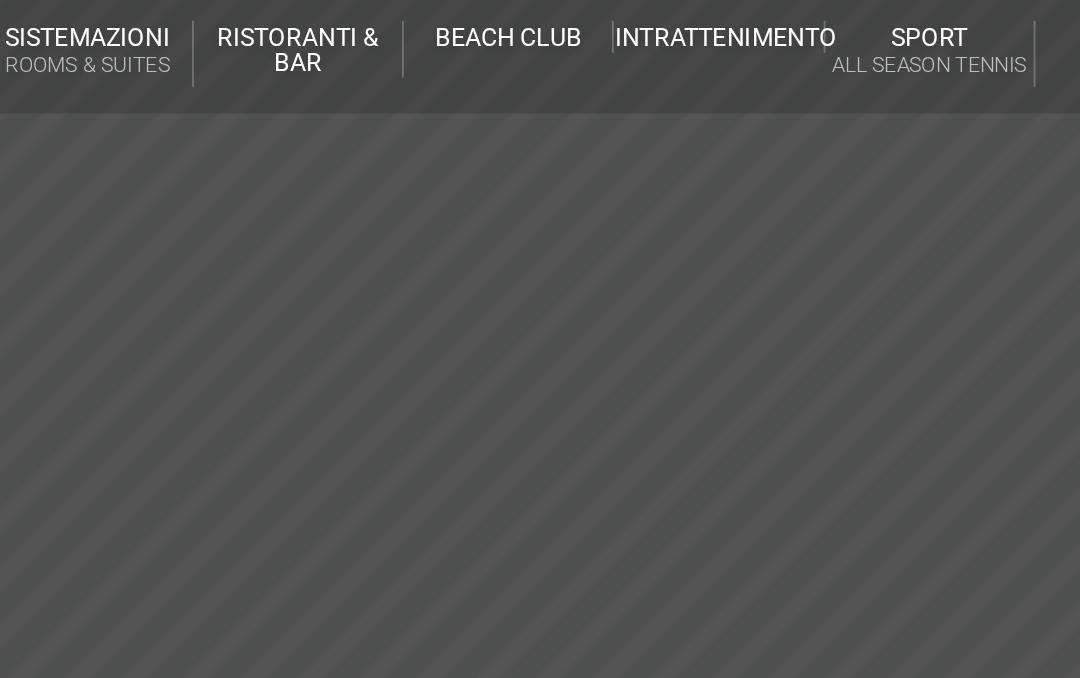 click on "Le Pergole" at bounding box center [616, 325] 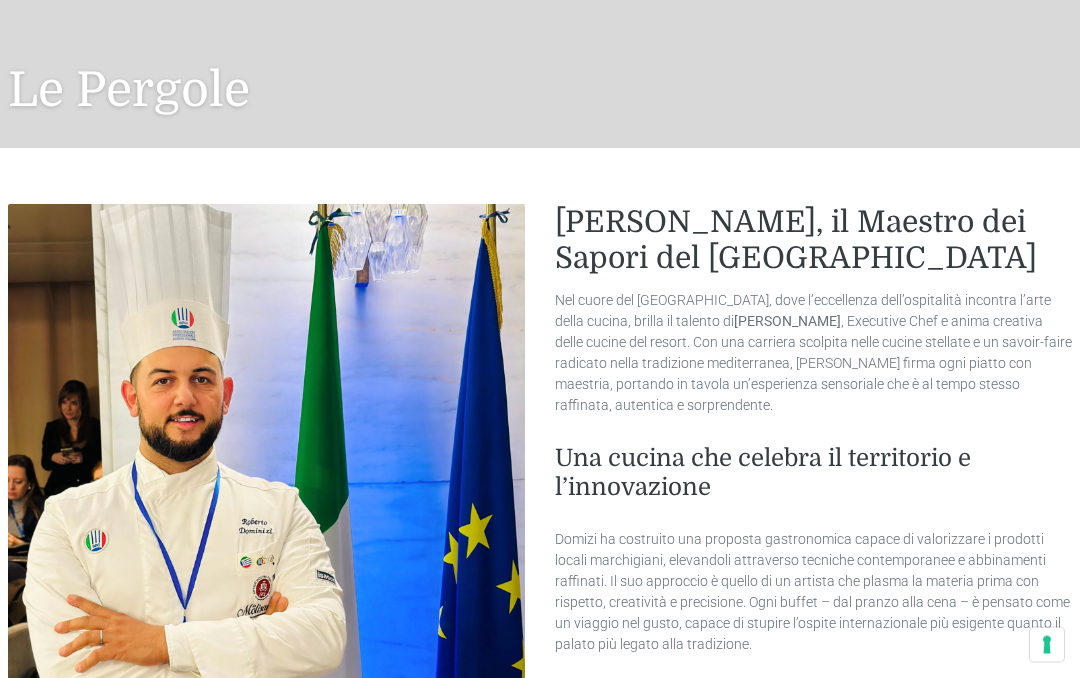 scroll, scrollTop: 0, scrollLeft: 0, axis: both 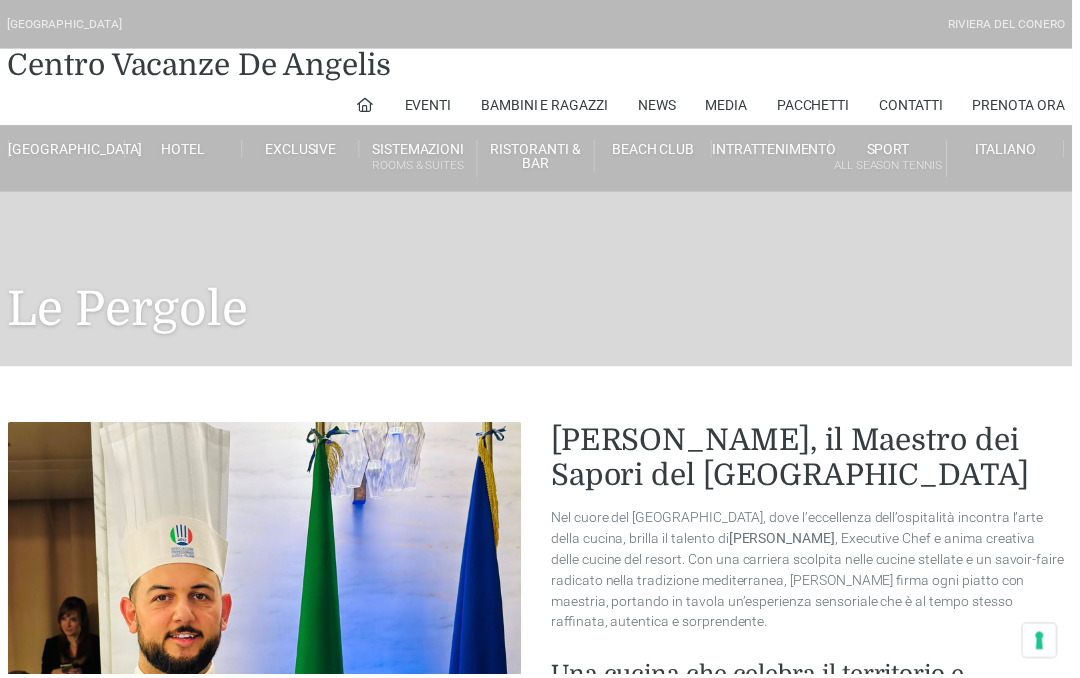 click on "Prenota Ora" at bounding box center [1026, 106] 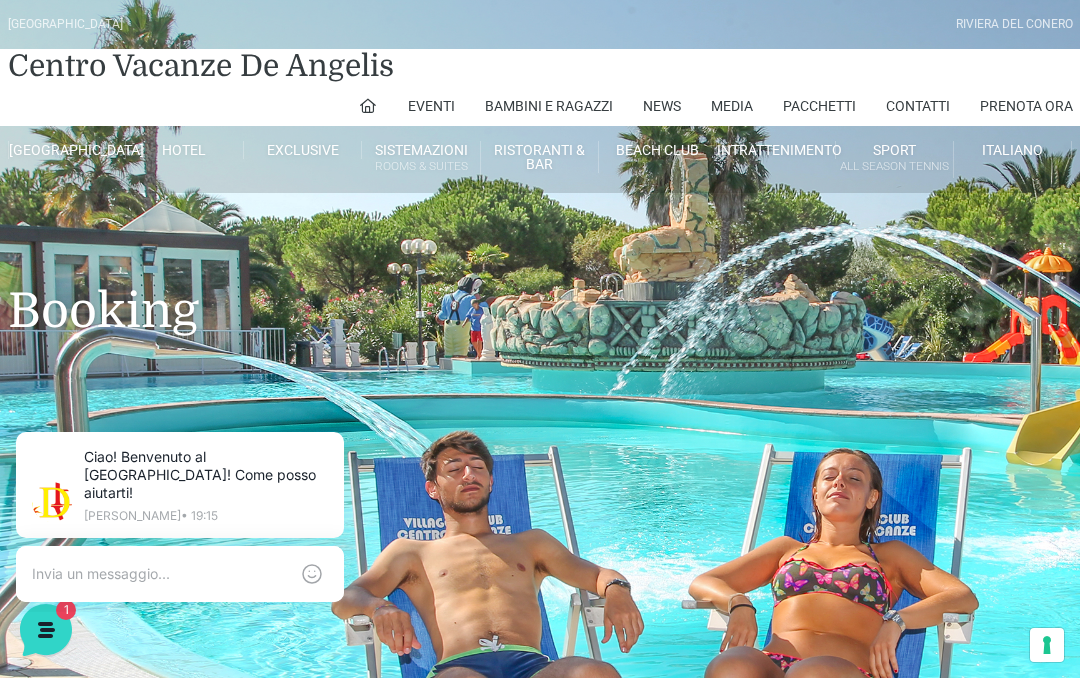 scroll, scrollTop: 38, scrollLeft: 0, axis: vertical 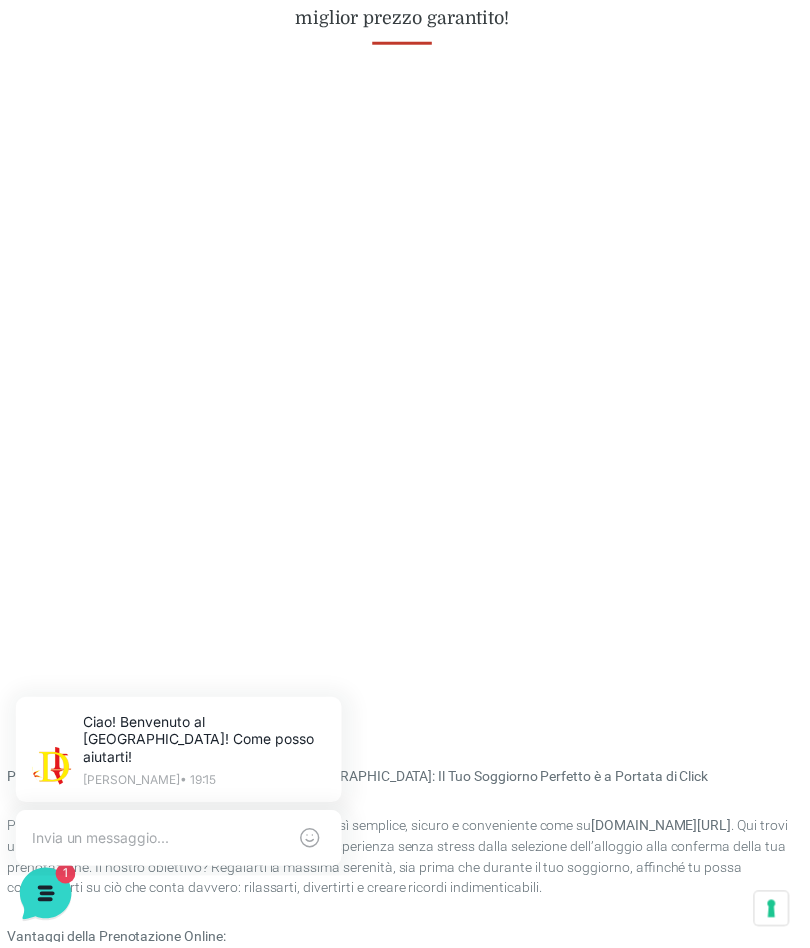click at bounding box center (161, 839) 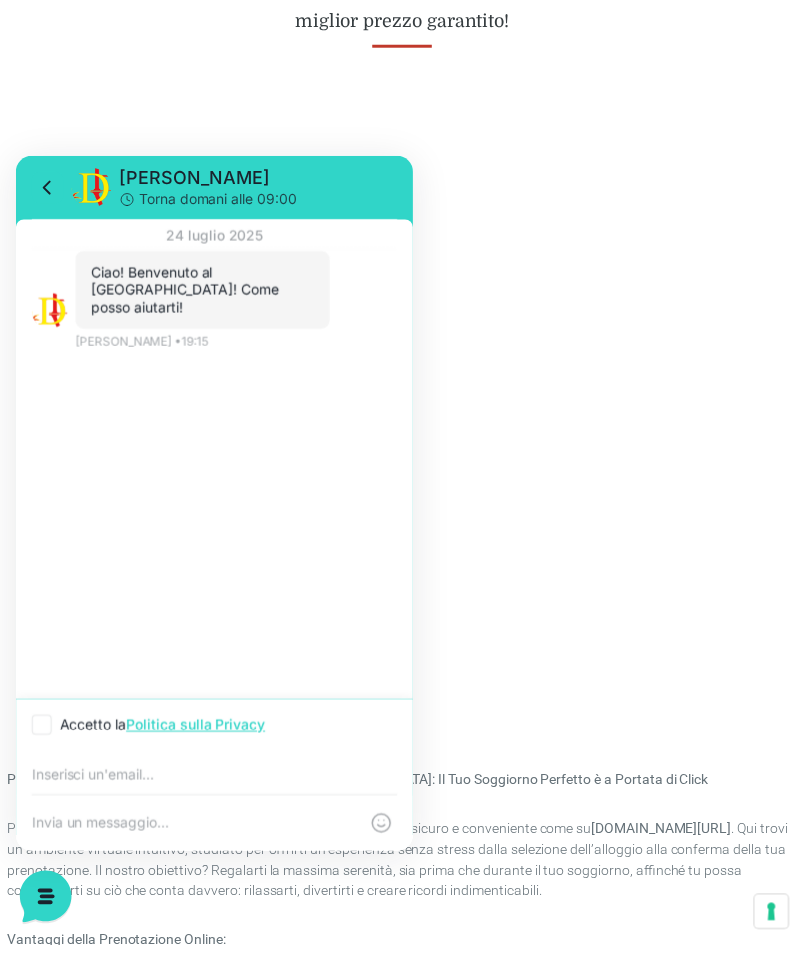 scroll, scrollTop: 946, scrollLeft: 0, axis: vertical 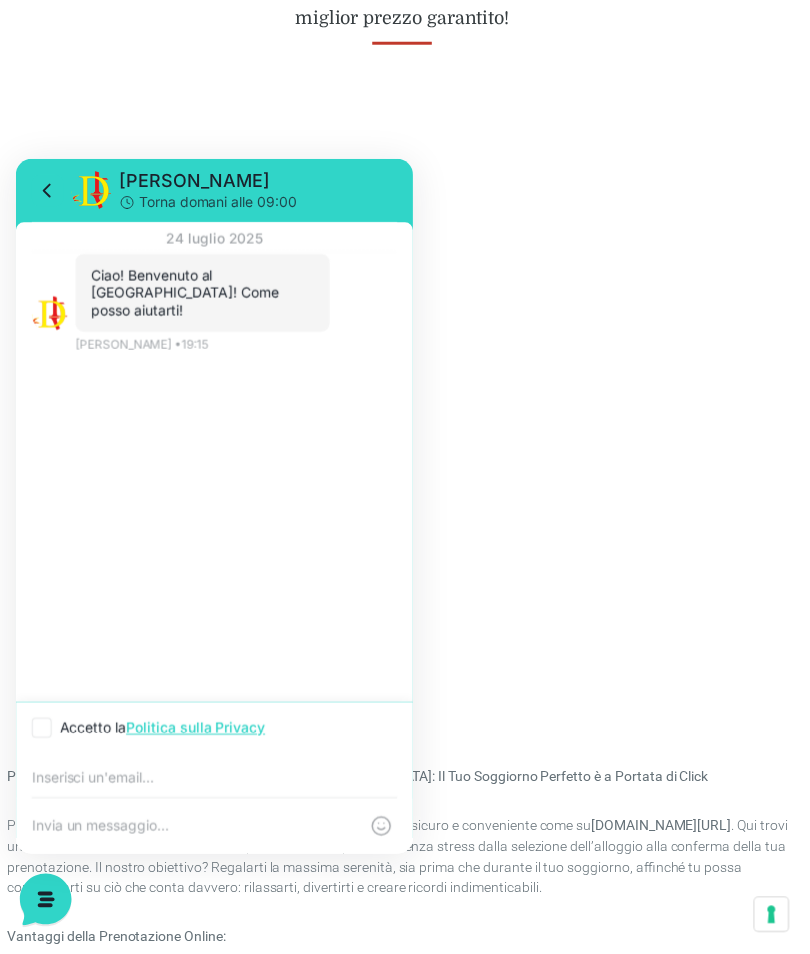 type on "chacha7@hotmail.it" 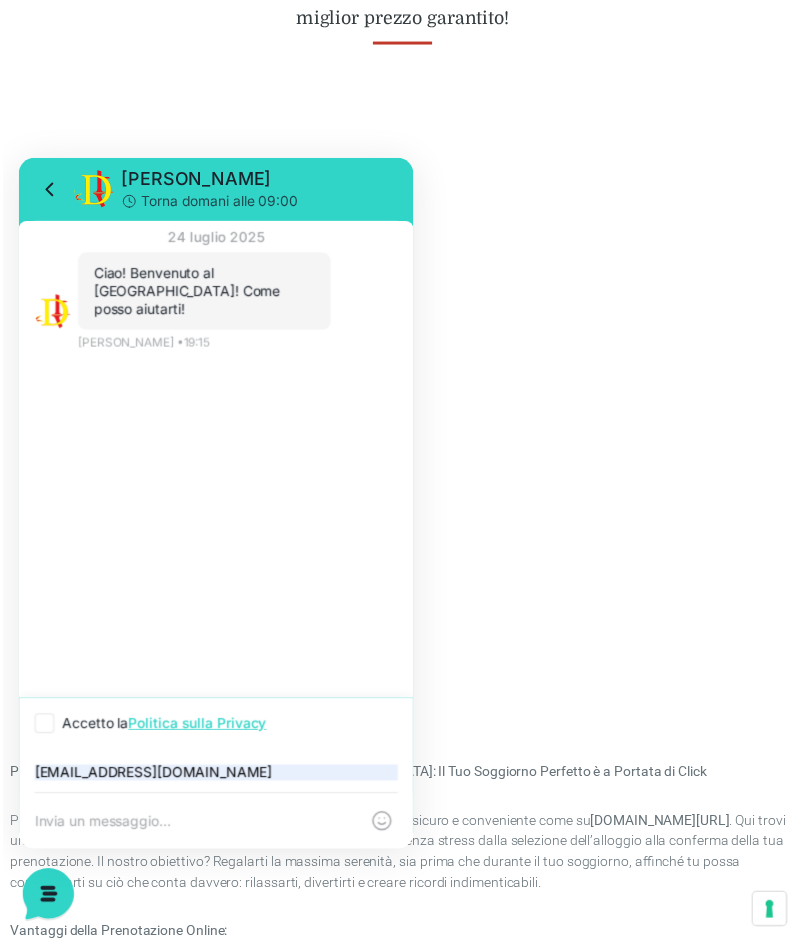 scroll, scrollTop: 946, scrollLeft: 0, axis: vertical 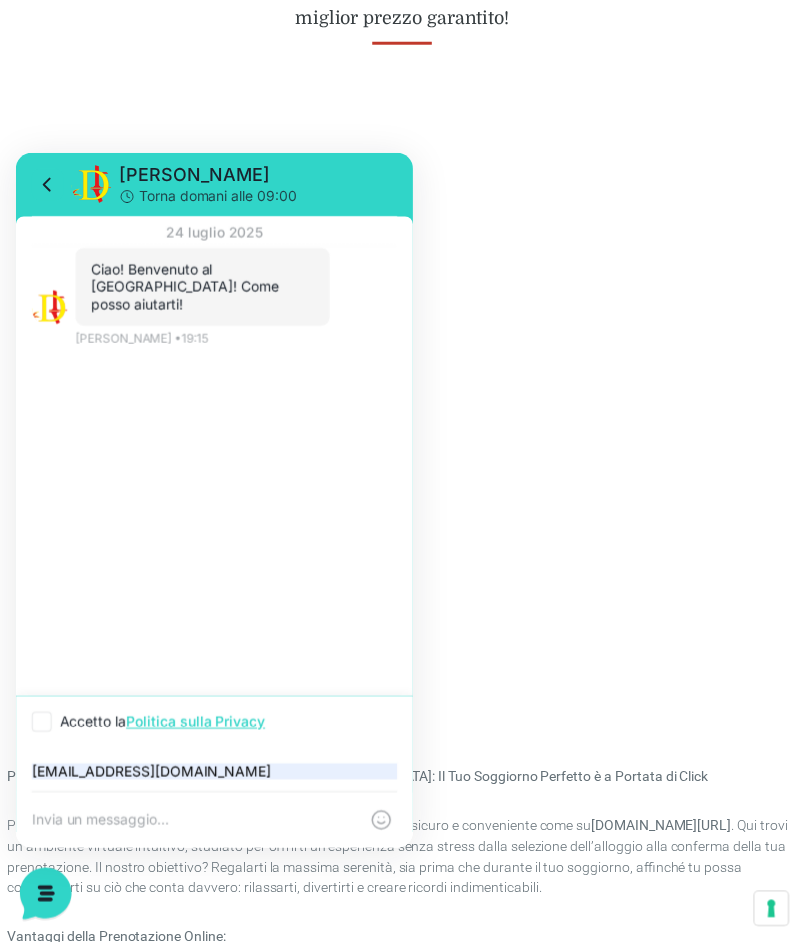 click at bounding box center [195, 824] 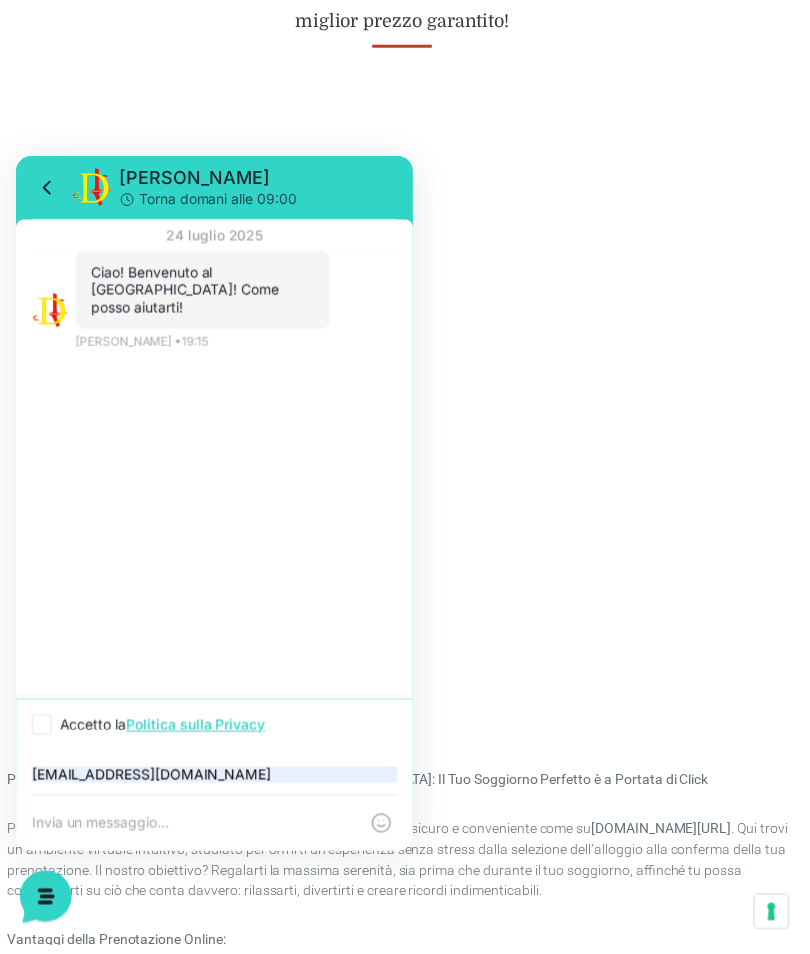 scroll, scrollTop: 1163, scrollLeft: 0, axis: vertical 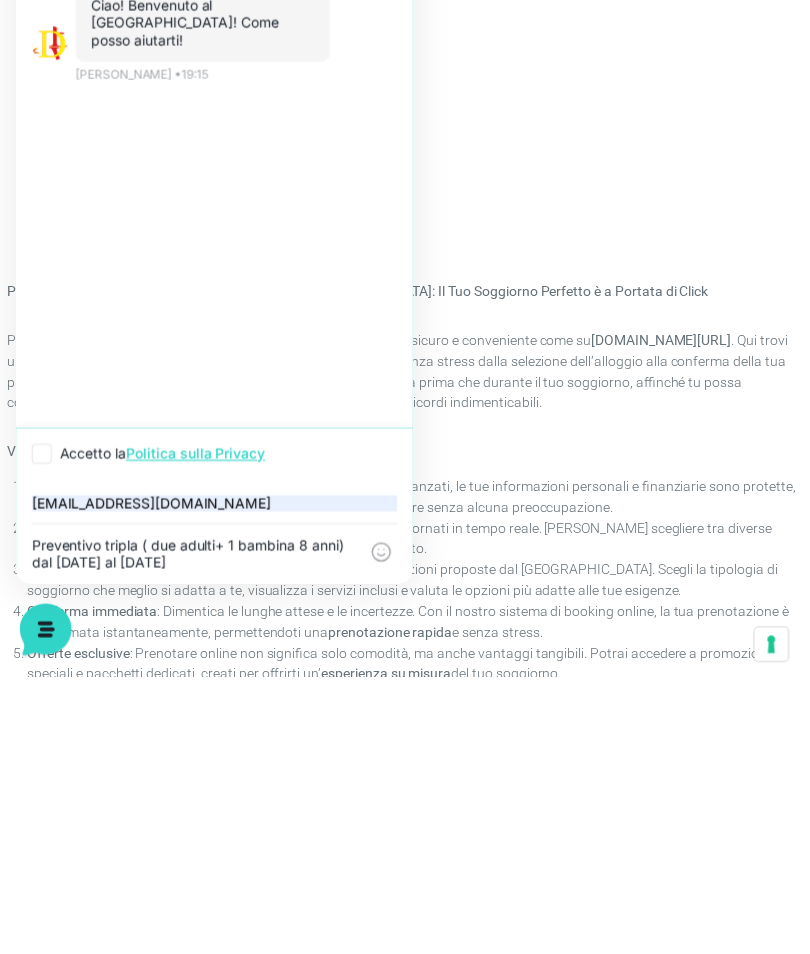 type on "Preventivo tripla ( due adulti+ 1 bambina 8 anni) dal 12 al 22 agosto" 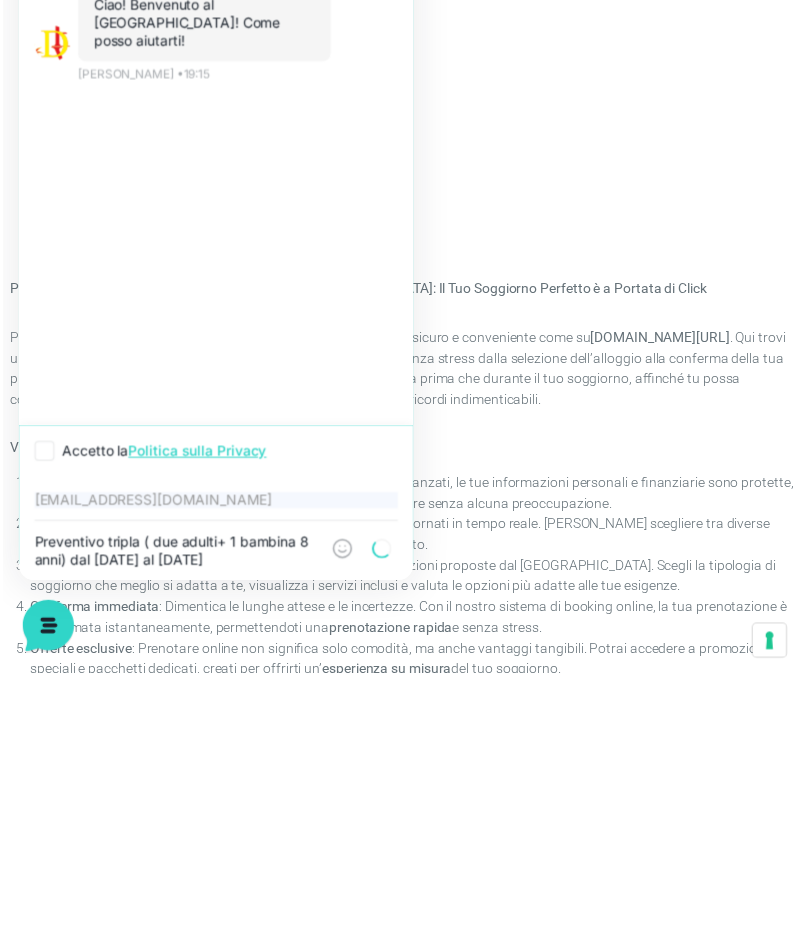 scroll, scrollTop: 1436, scrollLeft: 0, axis: vertical 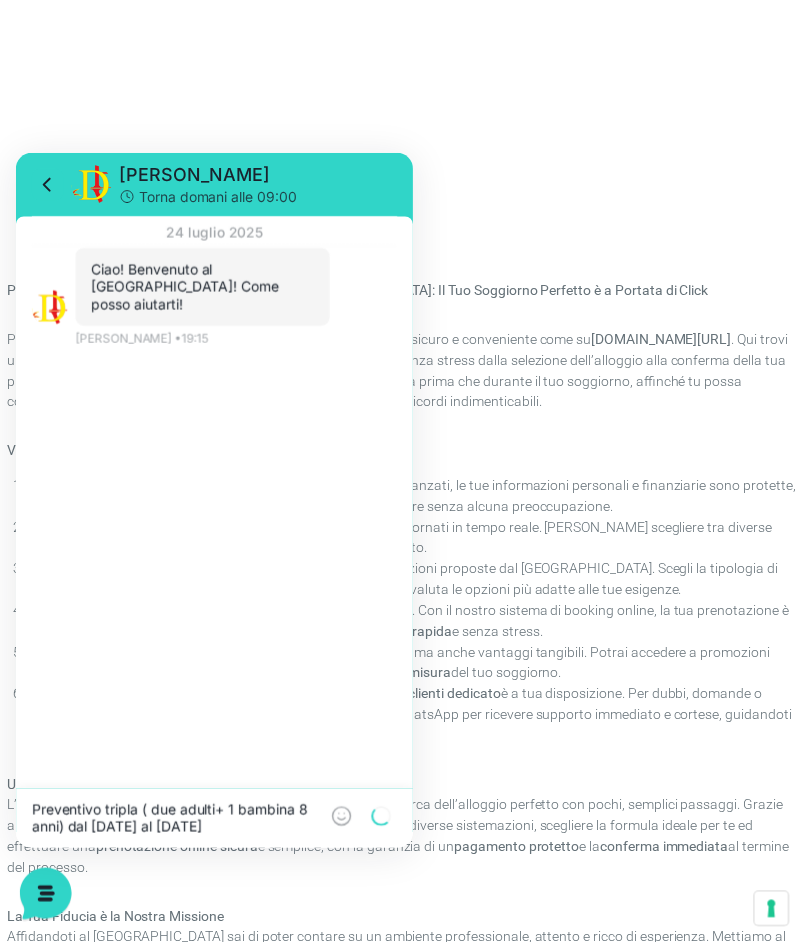 type 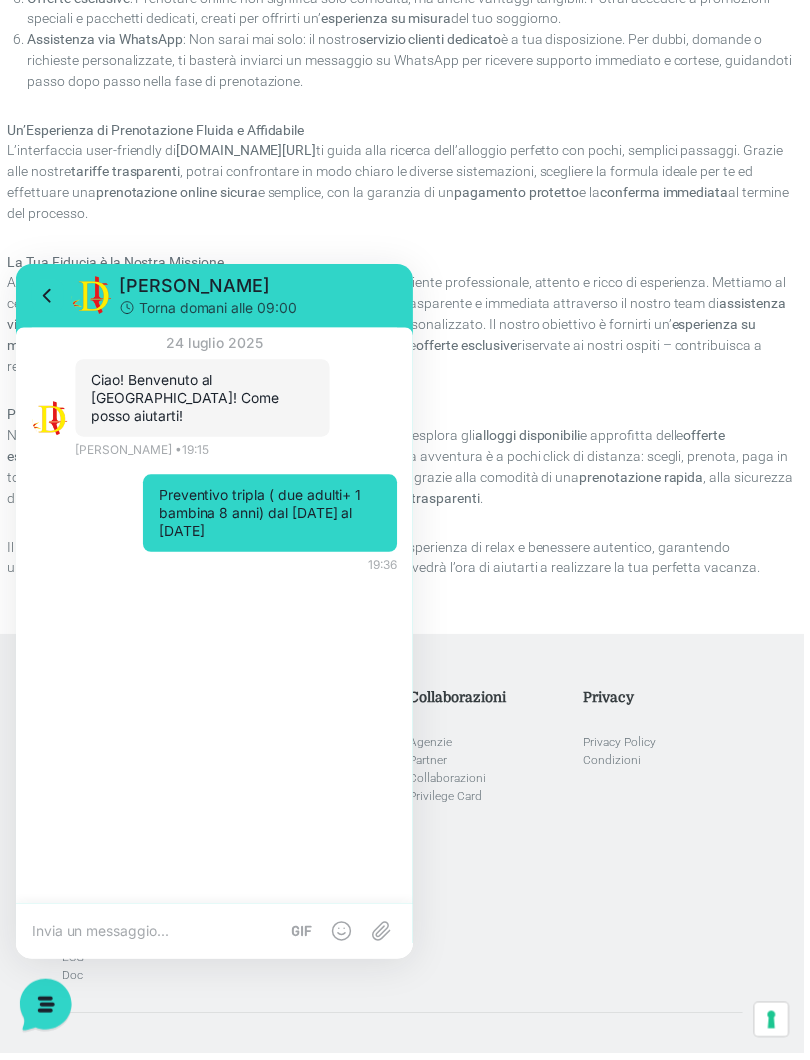 scroll, scrollTop: 2209, scrollLeft: 0, axis: vertical 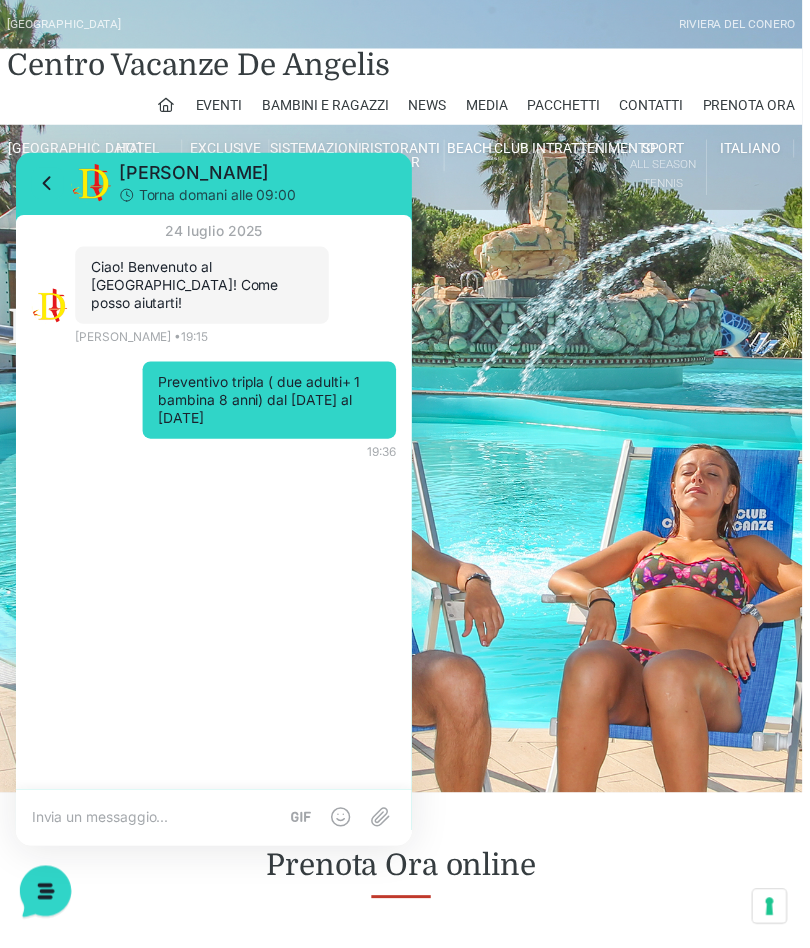 click 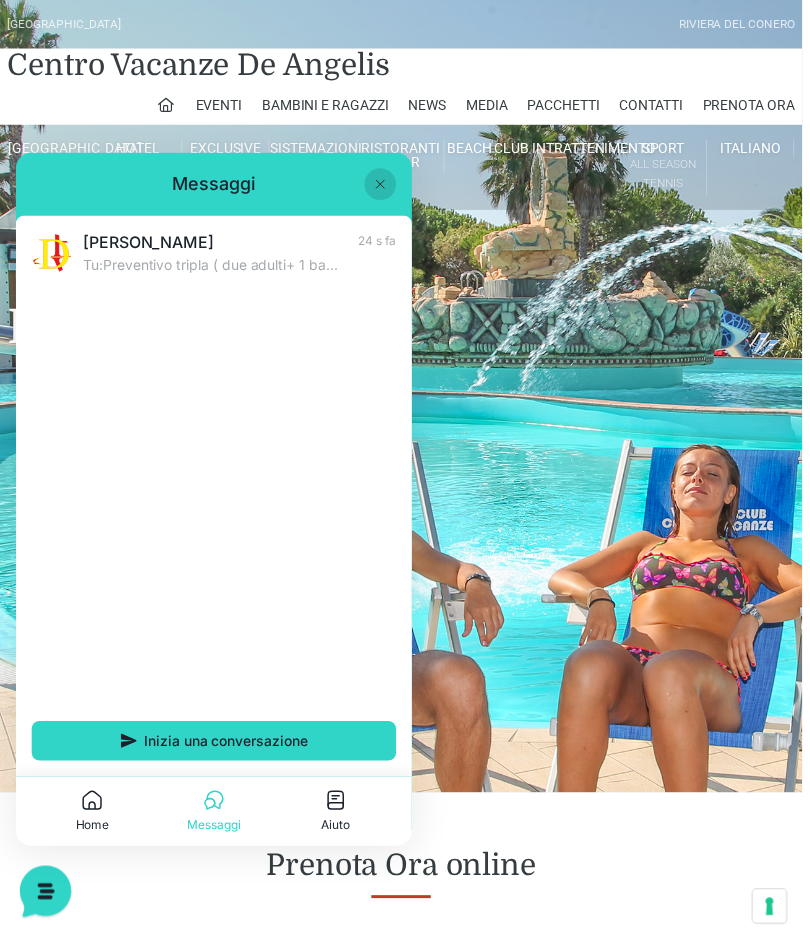 click at bounding box center [383, 184] 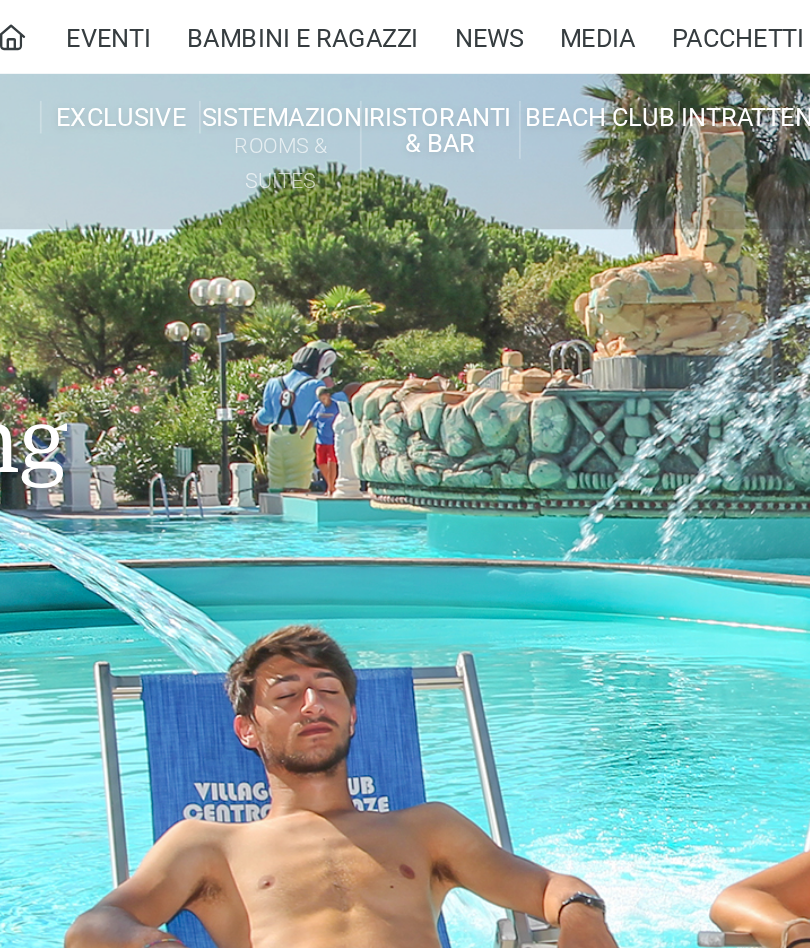 click on "Bilocale Garden Gold" at bounding box center [319, 346] 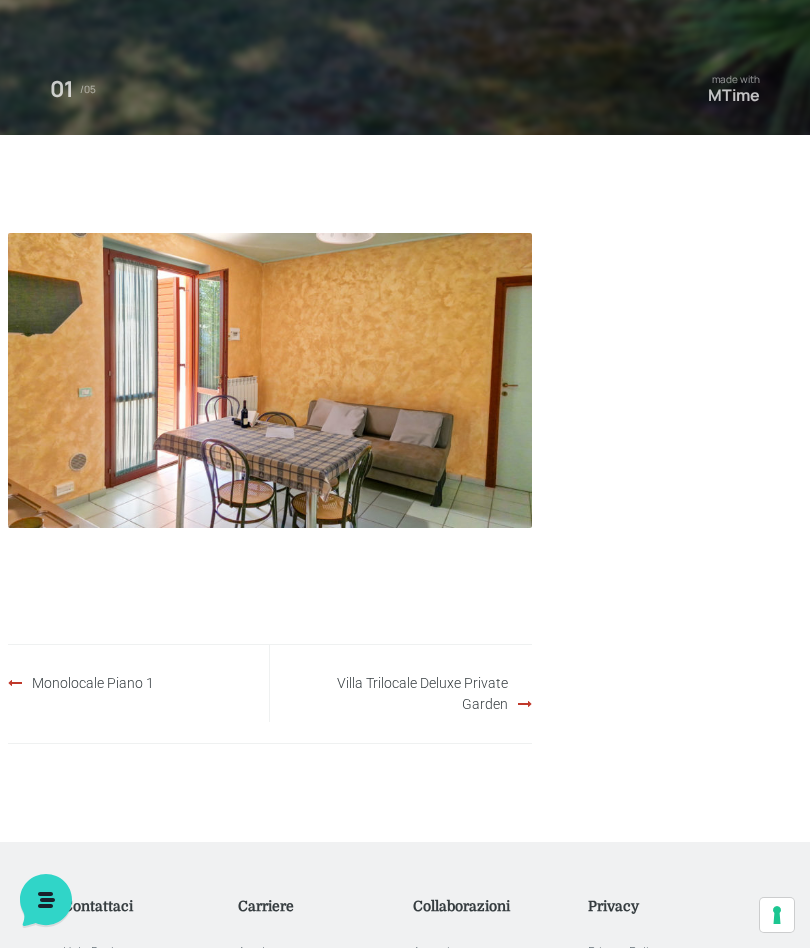 scroll, scrollTop: 626, scrollLeft: 0, axis: vertical 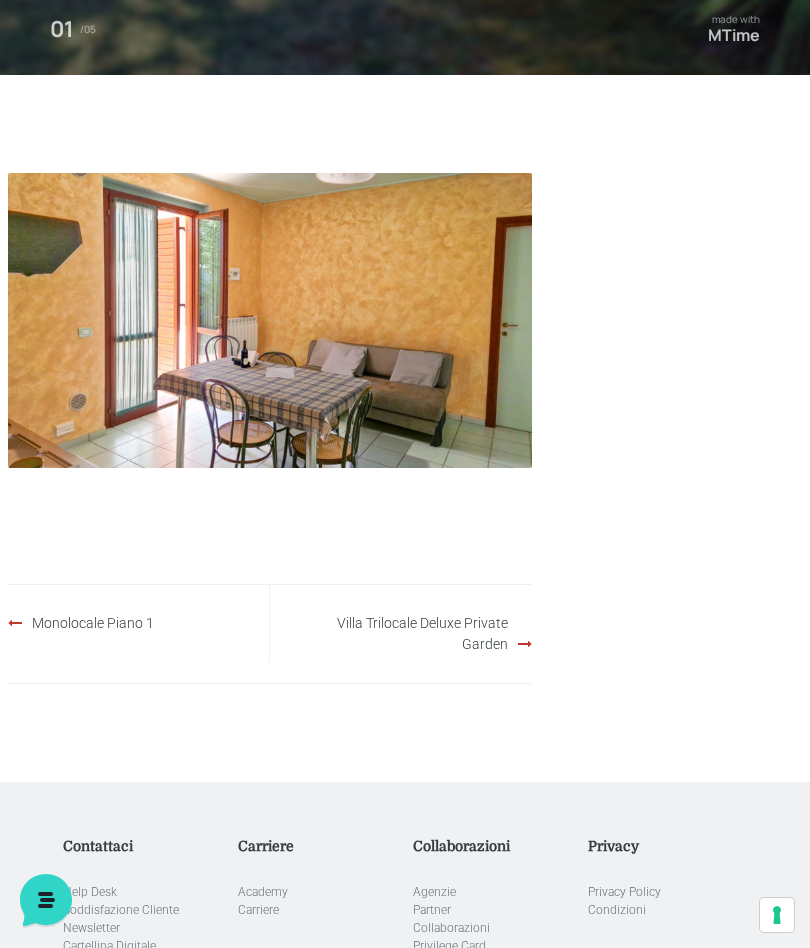 click on "Villa Trilocale Deluxe Private Garden" at bounding box center (422, 633) 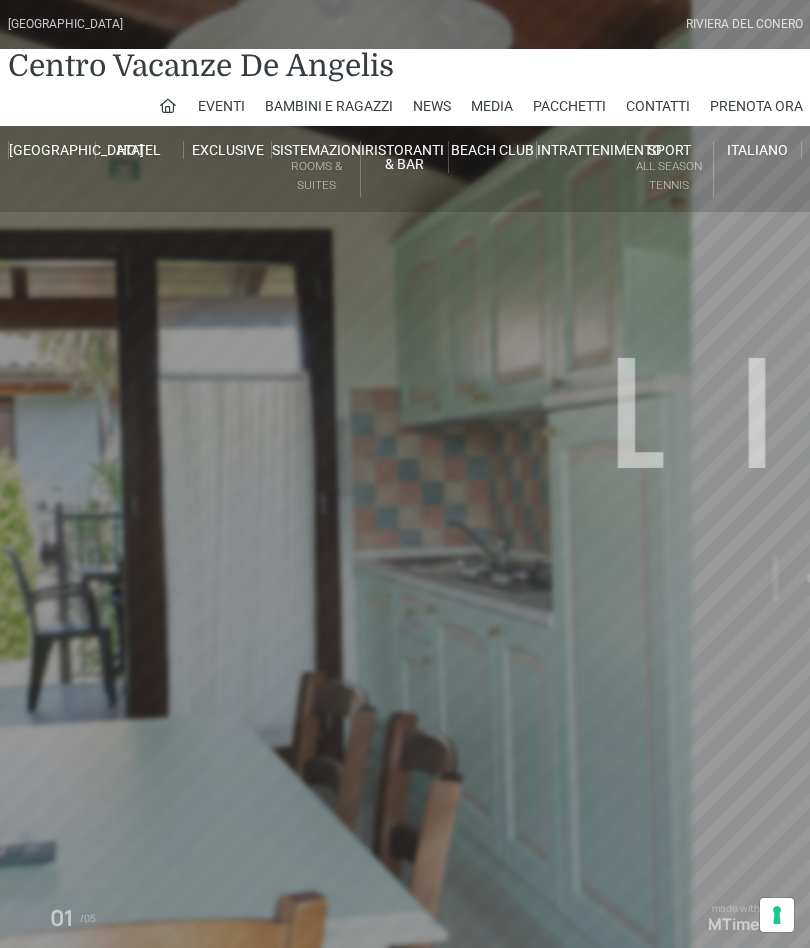 scroll, scrollTop: 0, scrollLeft: 0, axis: both 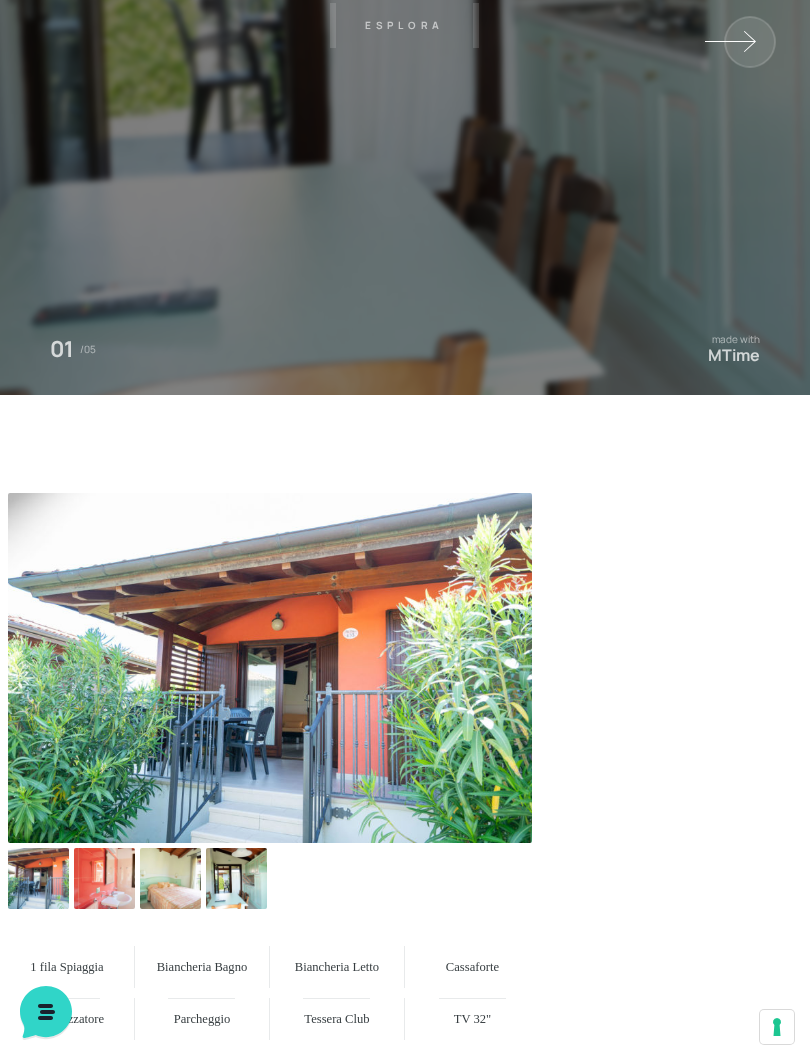 click at bounding box center (38, 878) 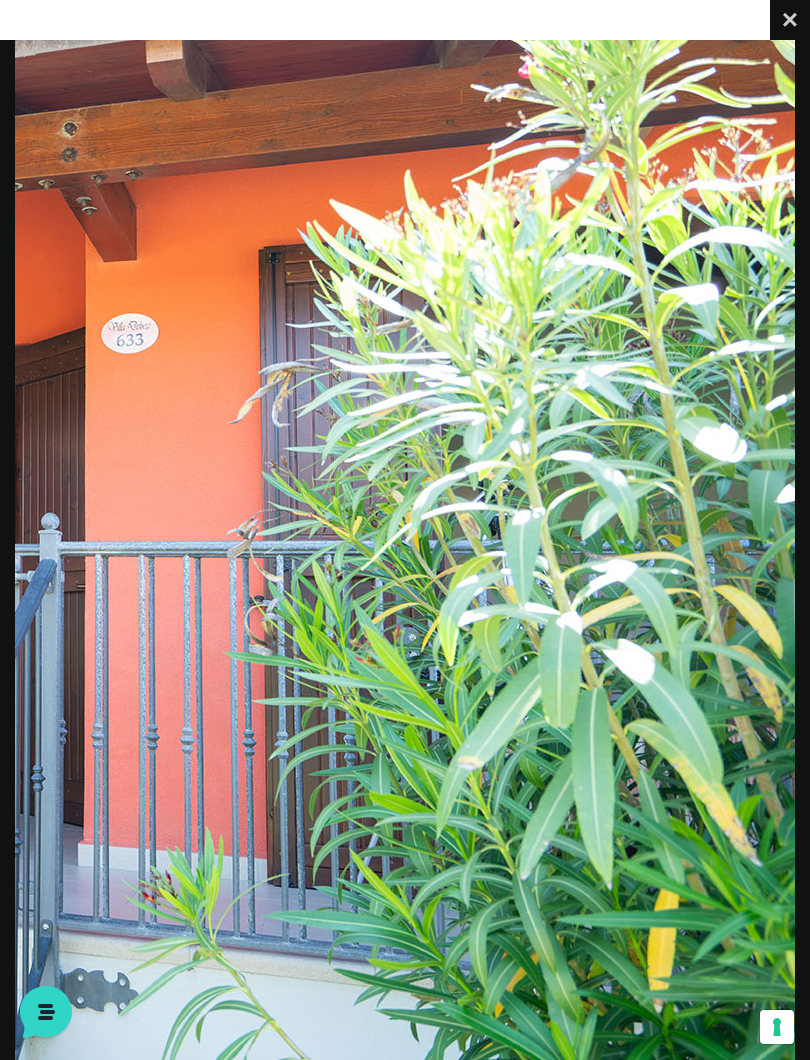 scroll, scrollTop: 24, scrollLeft: 1140, axis: both 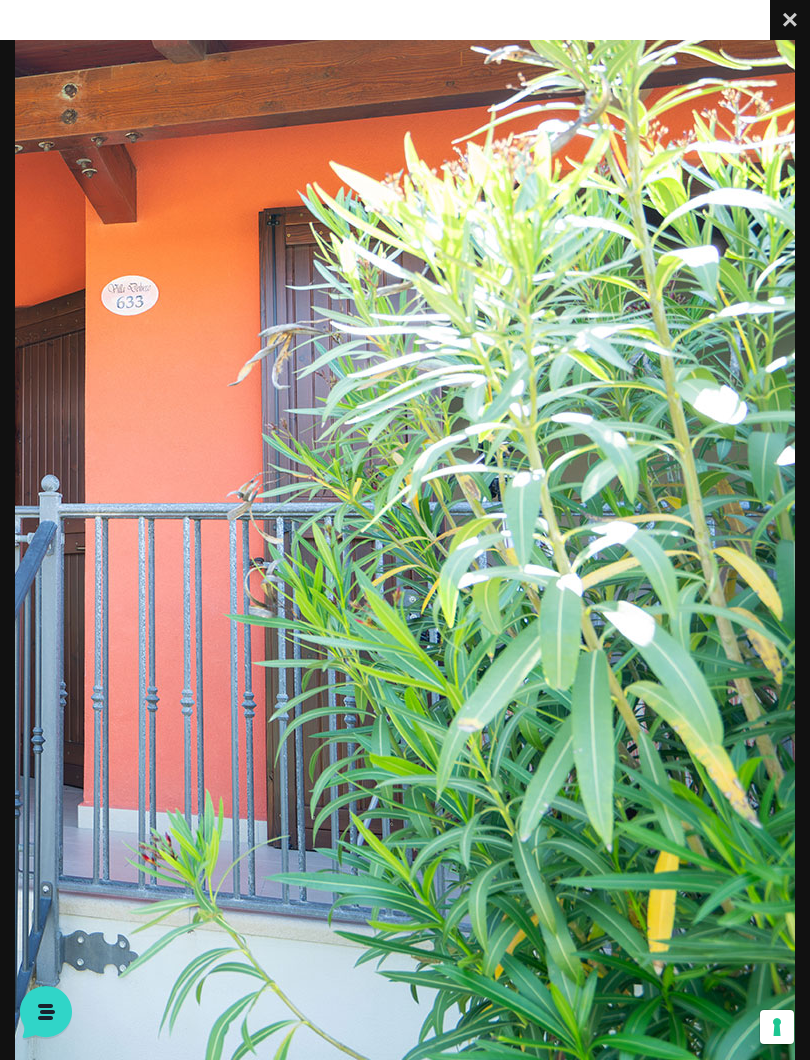 click on "Close" at bounding box center [790, 20] 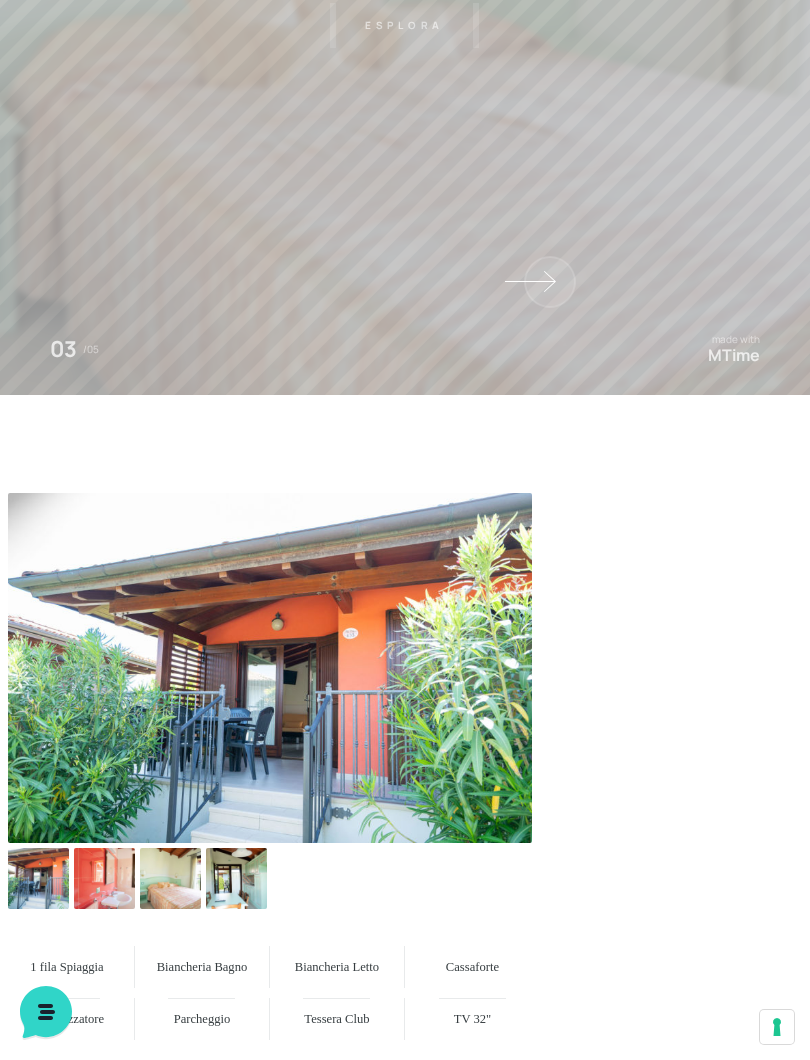 click at bounding box center [675, -79] 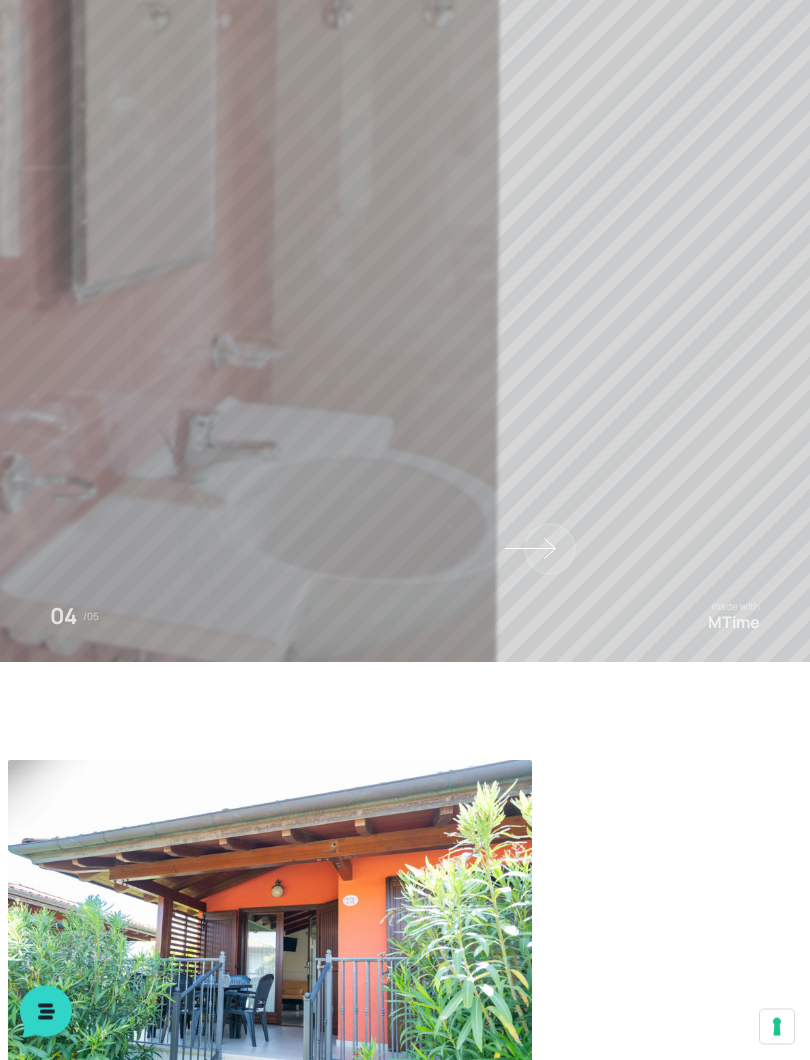 scroll, scrollTop: 285, scrollLeft: 0, axis: vertical 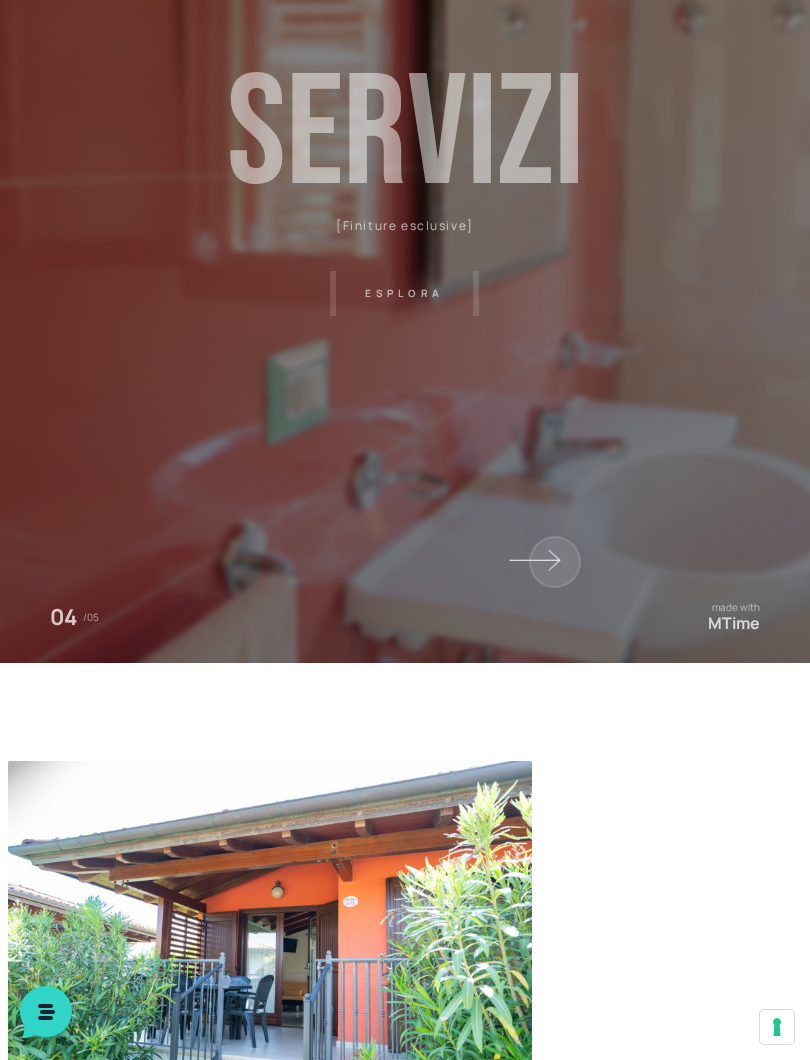 click at bounding box center (675, 189) 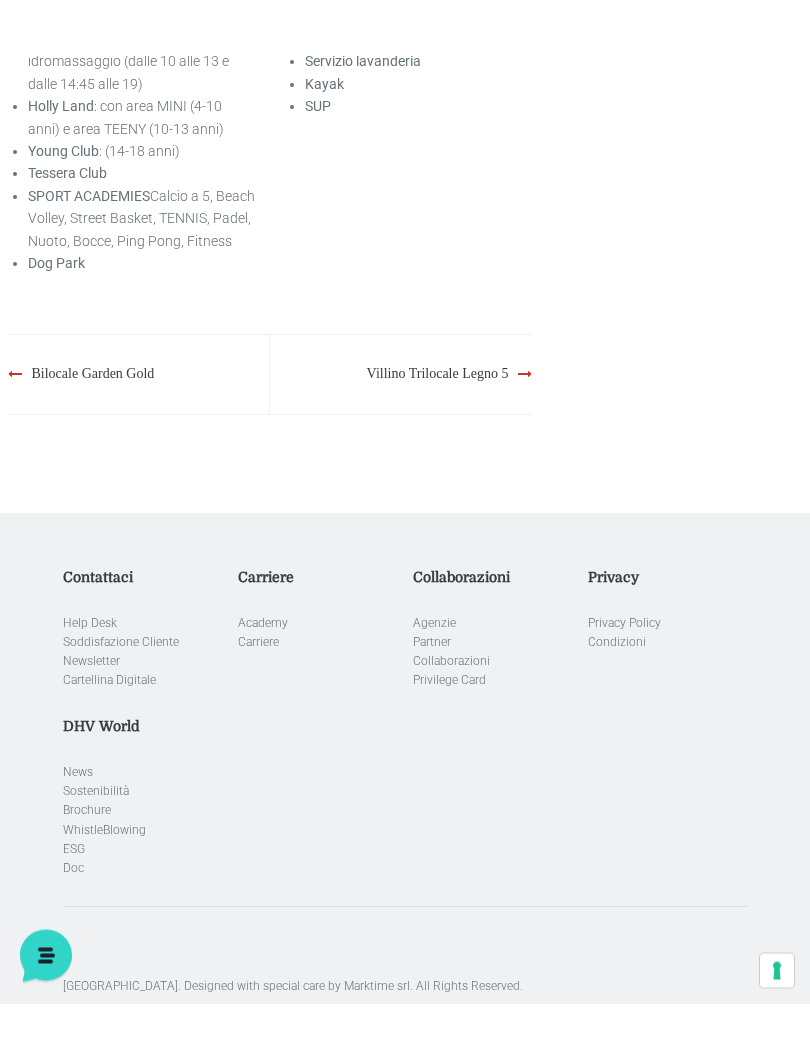 scroll, scrollTop: 4179, scrollLeft: 0, axis: vertical 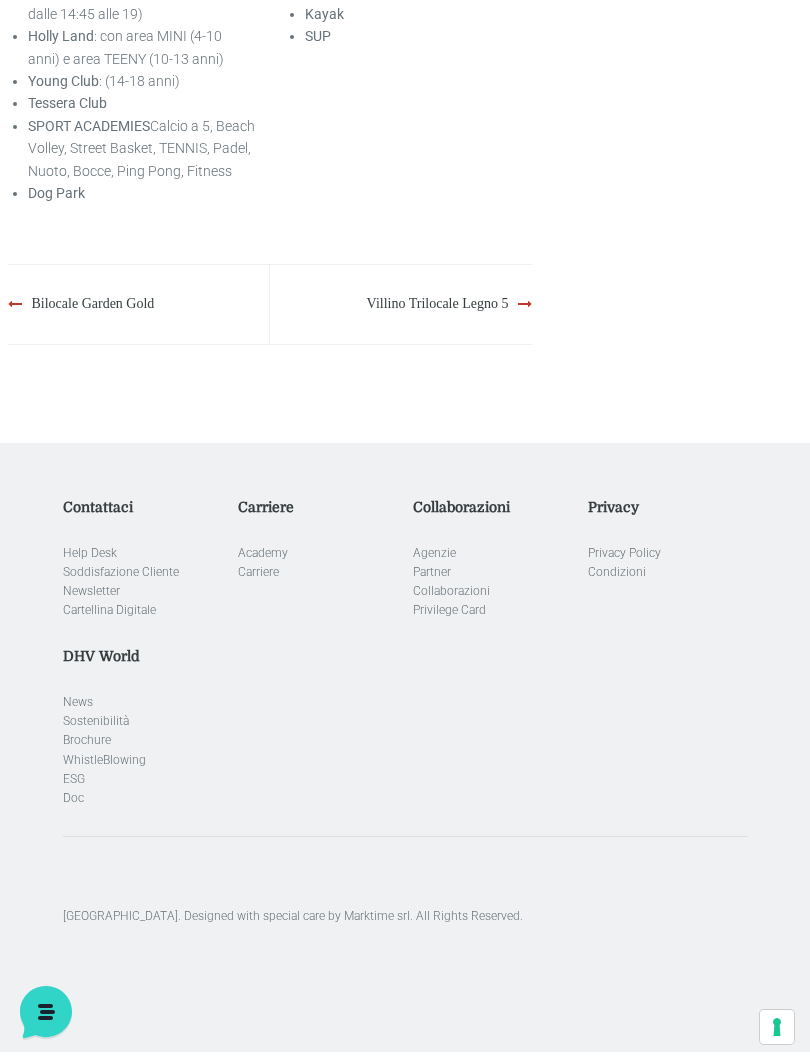 click on "Bilocale Garden Gold" at bounding box center (93, 303) 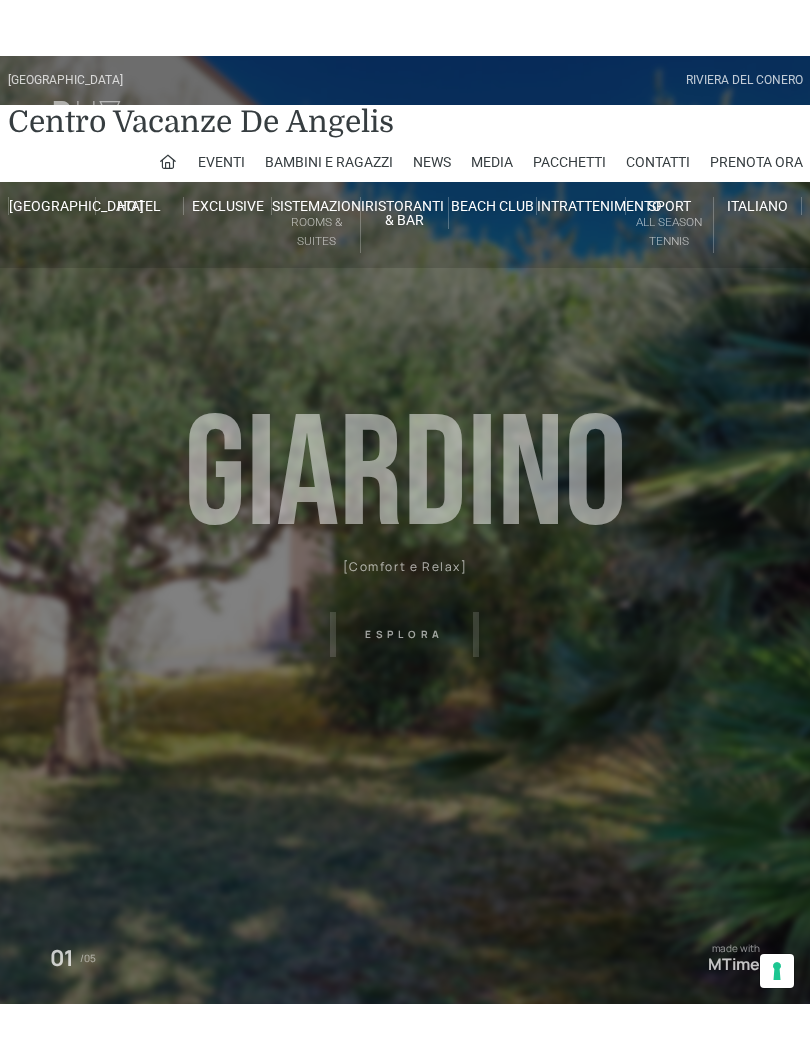 scroll, scrollTop: 430, scrollLeft: 0, axis: vertical 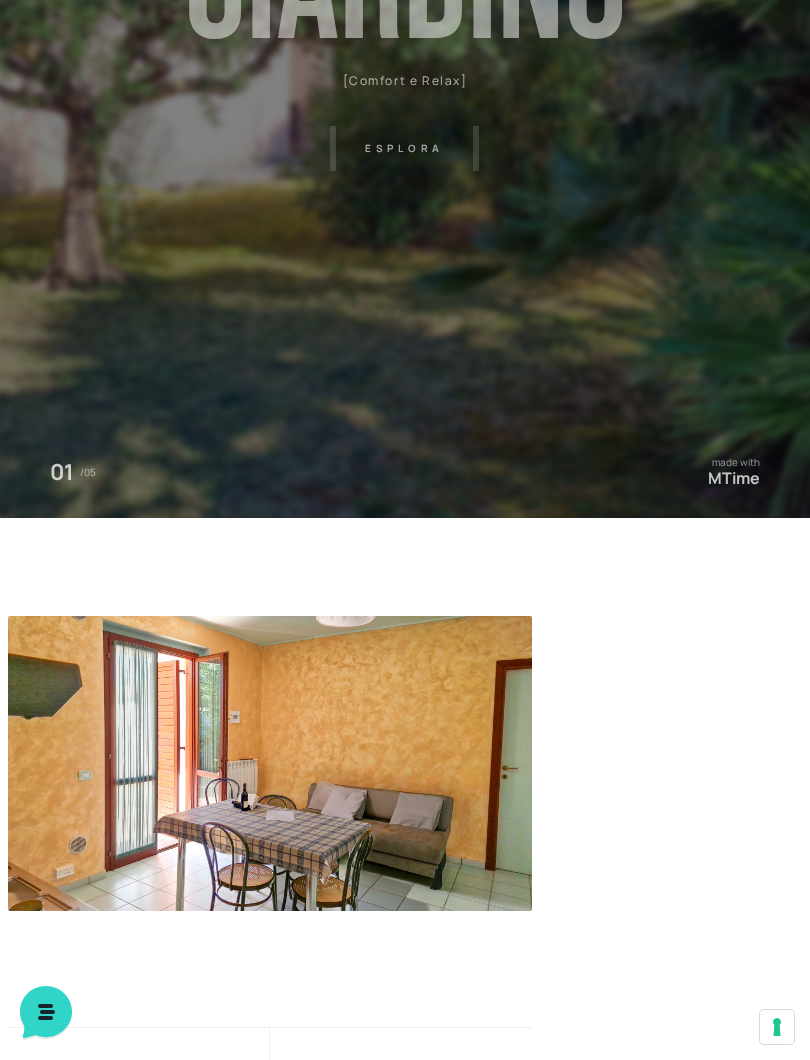 click on "Villaggio Hotel Resort
Riviera Del Conero
Centro Vacanze De Angelis
Eventi
Miss Italia
Cerimonie
Team building
Bambini e Ragazzi
Holly Beach Club
Holly Teeny Club
Holly Young Club
Piscine
Iscrizioni Holly Club
News
Media
Pacchetti
Contatti
Prenota Ora
De Angelis Resort
Parco Piscine
Oasi Naturale
Cappellina
Sala Convegni
Le Marche
Store
Concierge
Colonnina Ricarica
Mappa del Villaggio
Hotel
Suite Prestige
Camera Prestige
Camera Suite H
Sala Meeting
Exclusive
Villa Luxury
Dimora Padronale
Villa 601 Alpine
Villa Classic
Bilocale Garden Gold
Sistemazioni Rooms & Suites
Villa Trilocale Deluxe Numana
Villa Trilocale Deluxe Private Garden
Villa Bilocale Deluxe
Appartamento Trilocale Garden" at bounding box center [405, 20] 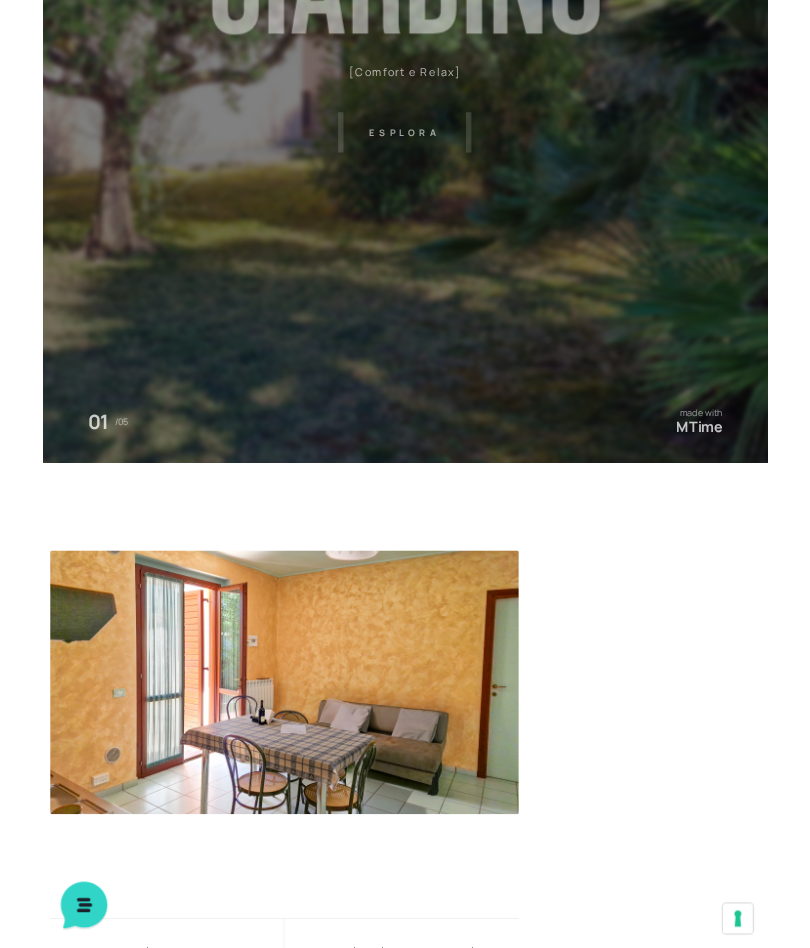 scroll, scrollTop: 384, scrollLeft: 0, axis: vertical 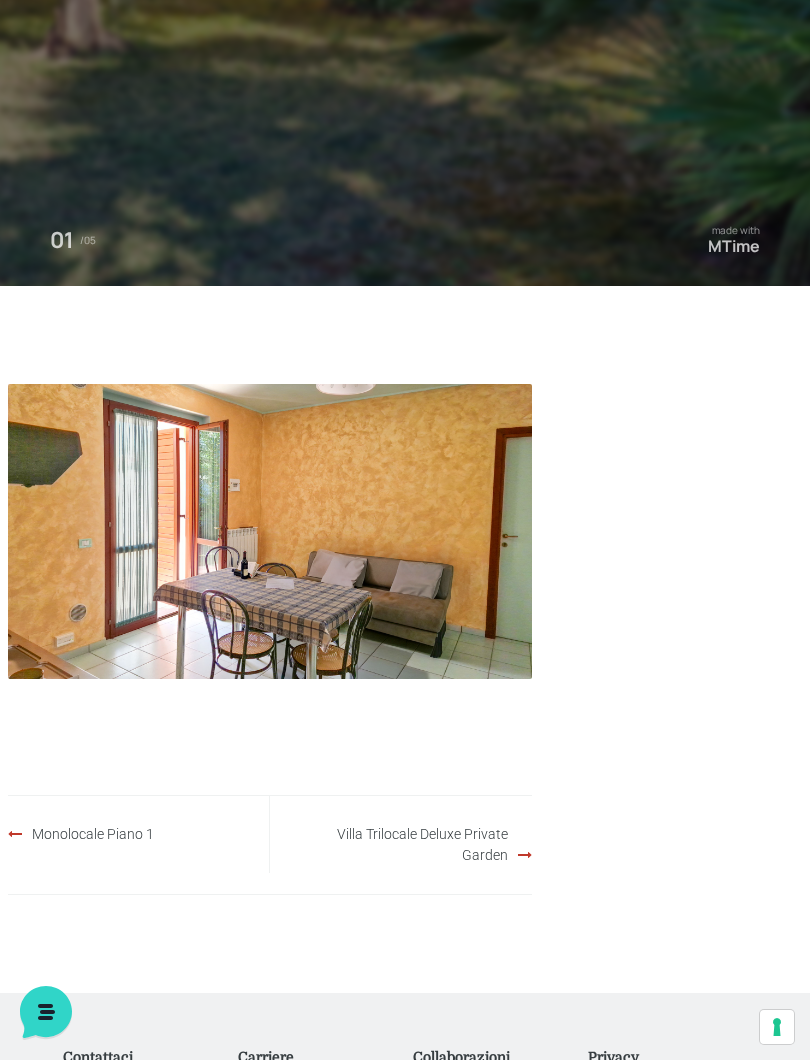 click at bounding box center [270, 531] 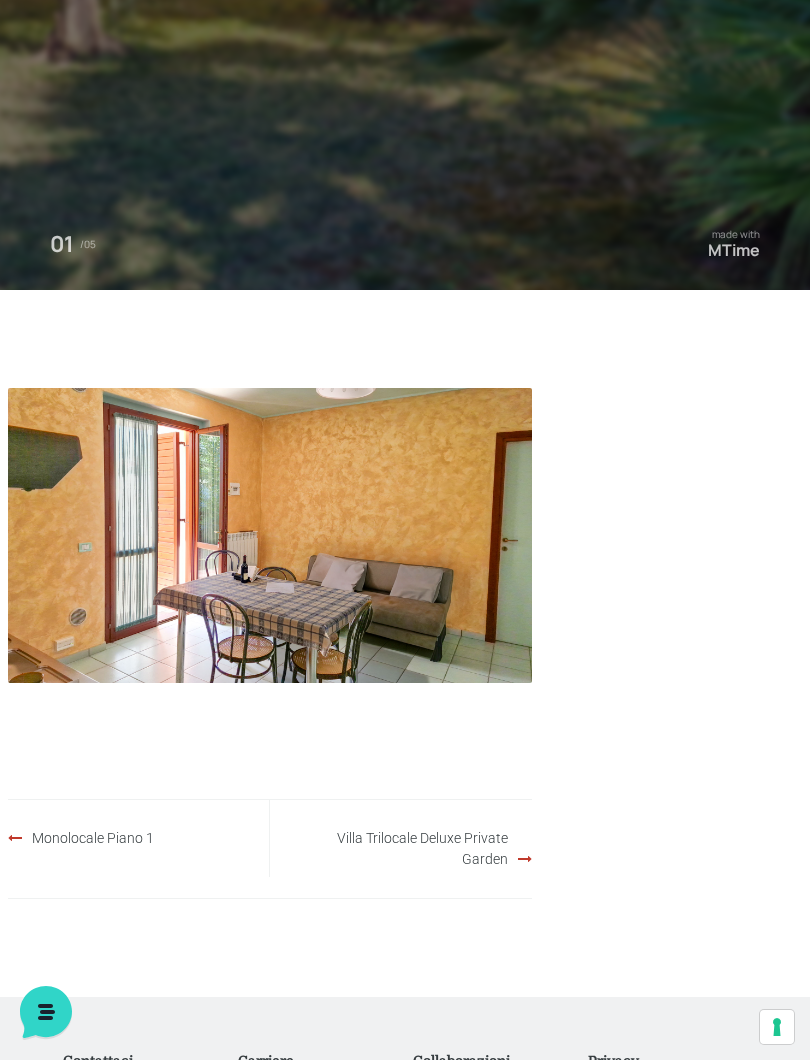 scroll, scrollTop: 637, scrollLeft: 0, axis: vertical 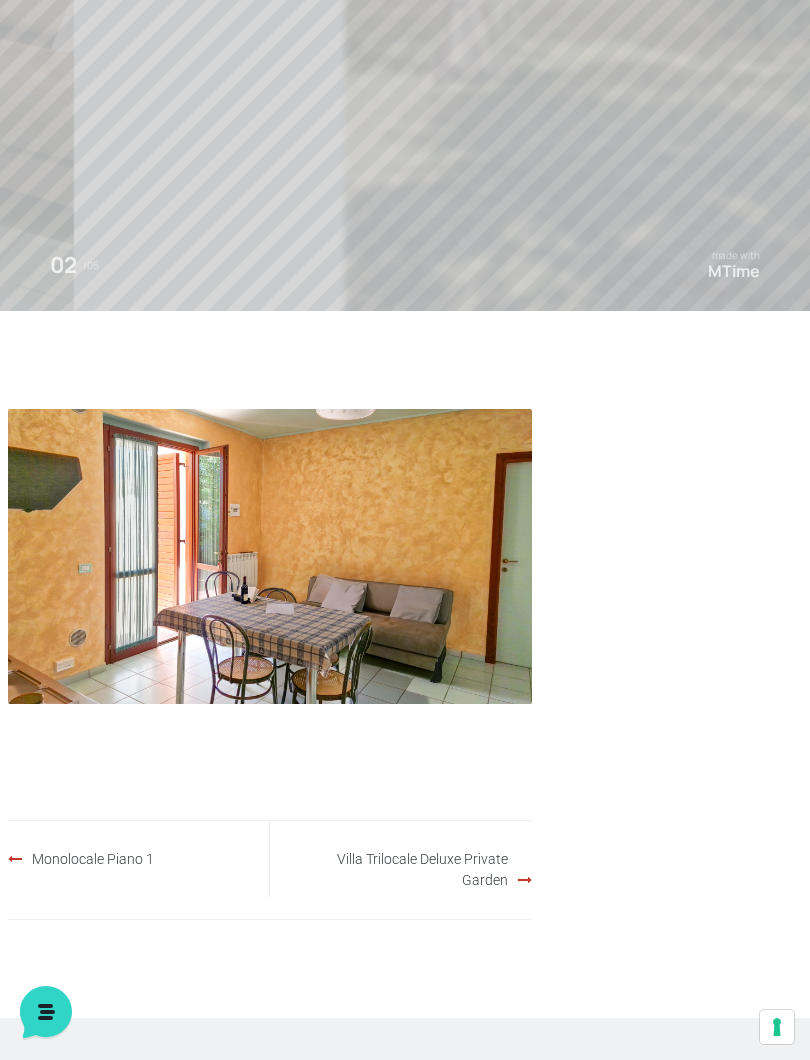 click at bounding box center (270, 556) 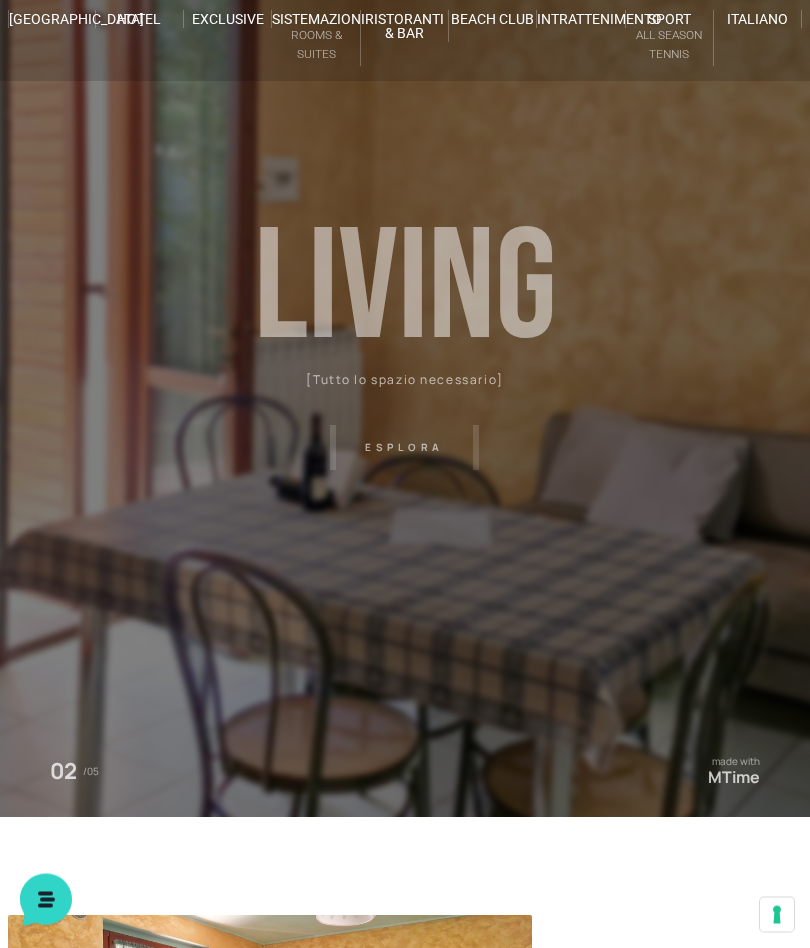 scroll, scrollTop: 58, scrollLeft: 0, axis: vertical 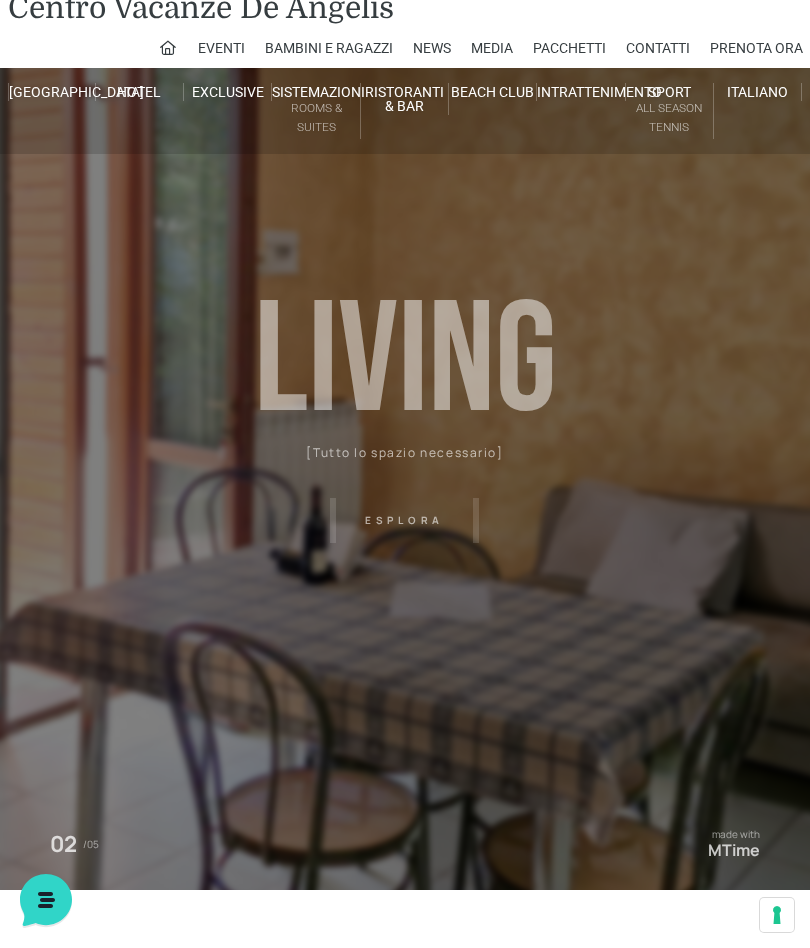 click on "Villaggio Hotel Resort
Riviera Del Conero
Centro Vacanze De Angelis
Eventi
Miss Italia
Cerimonie
Team building
Bambini e Ragazzi
Holly Beach Club
Holly Teeny Club
Holly Young Club
Piscine
Iscrizioni Holly Club
News
Media
Pacchetti
Contatti
Prenota Ora
De Angelis Resort
Parco Piscine
Oasi Naturale
Cappellina
Sala Convegni
Le Marche
Store
Concierge
Colonnina Ricarica
Mappa del Villaggio
Hotel
Suite Prestige
Camera Prestige
Camera Suite H
Sala Meeting
Exclusive
Villa Luxury
Dimora Padronale
Villa 601 Alpine
Villa Classic
Bilocale Garden Gold
Sistemazioni Rooms & Suites
Villa Trilocale Deluxe Numana
Villa Trilocale Deluxe Private Garden
Villa Bilocale Deluxe
Appartamento Trilocale Garden" at bounding box center [405, 392] 